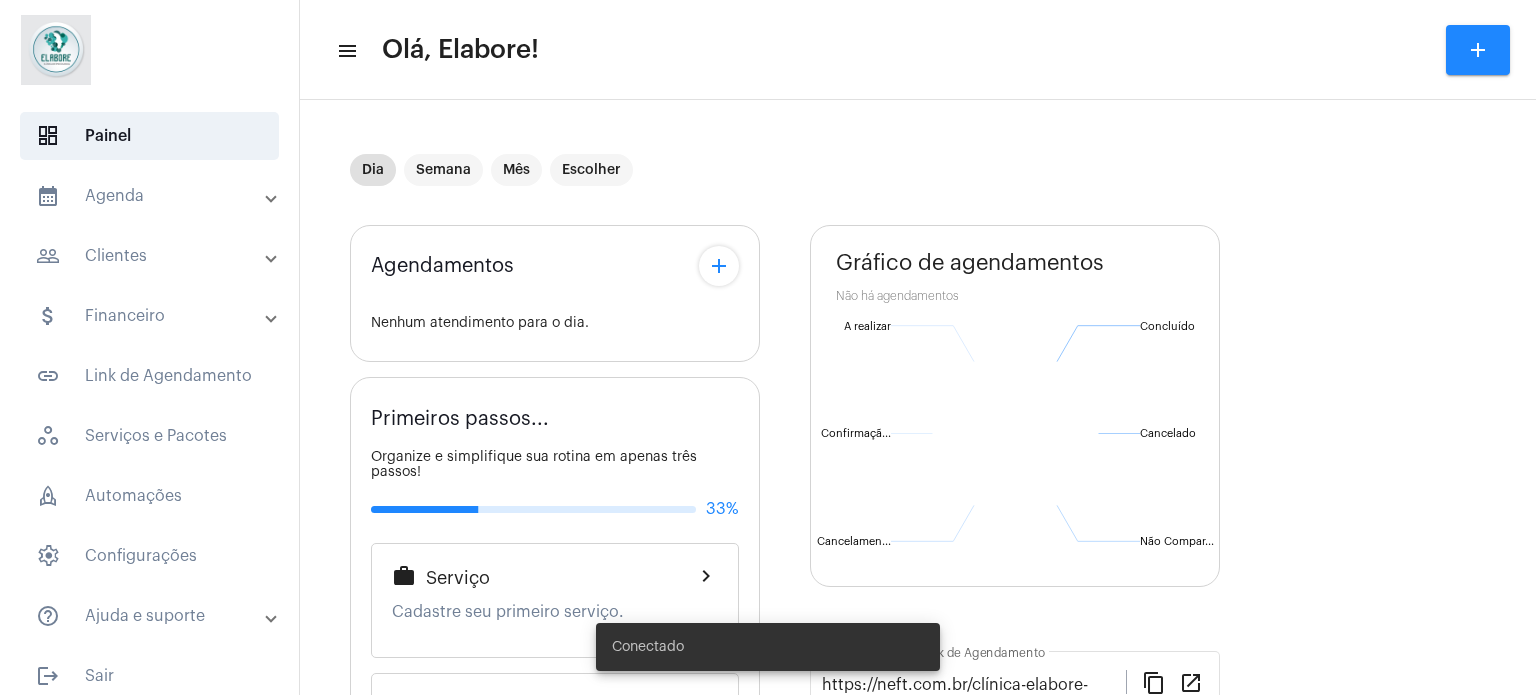 scroll, scrollTop: 0, scrollLeft: 0, axis: both 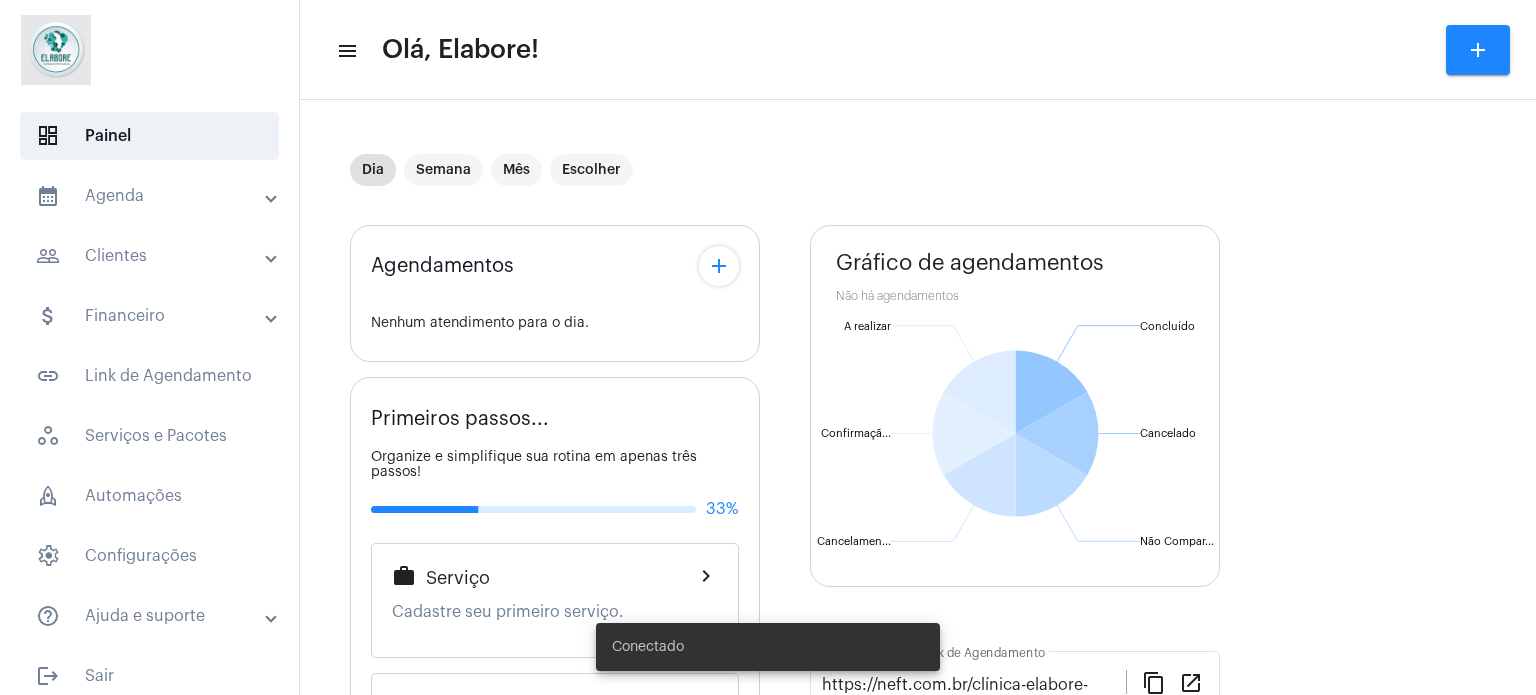 click on "people_outline  Clientes" at bounding box center (151, 256) 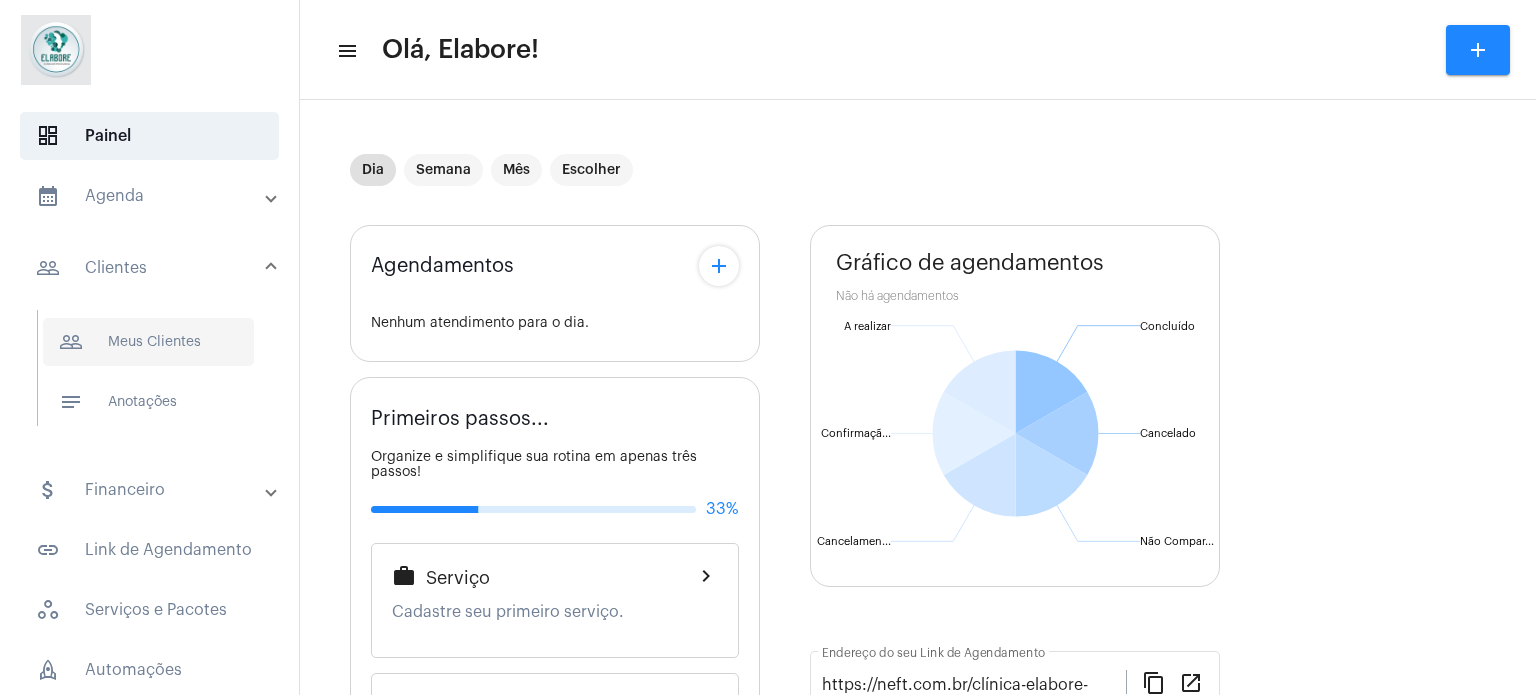 click on "people_outline  Meus Clientes" at bounding box center (148, 342) 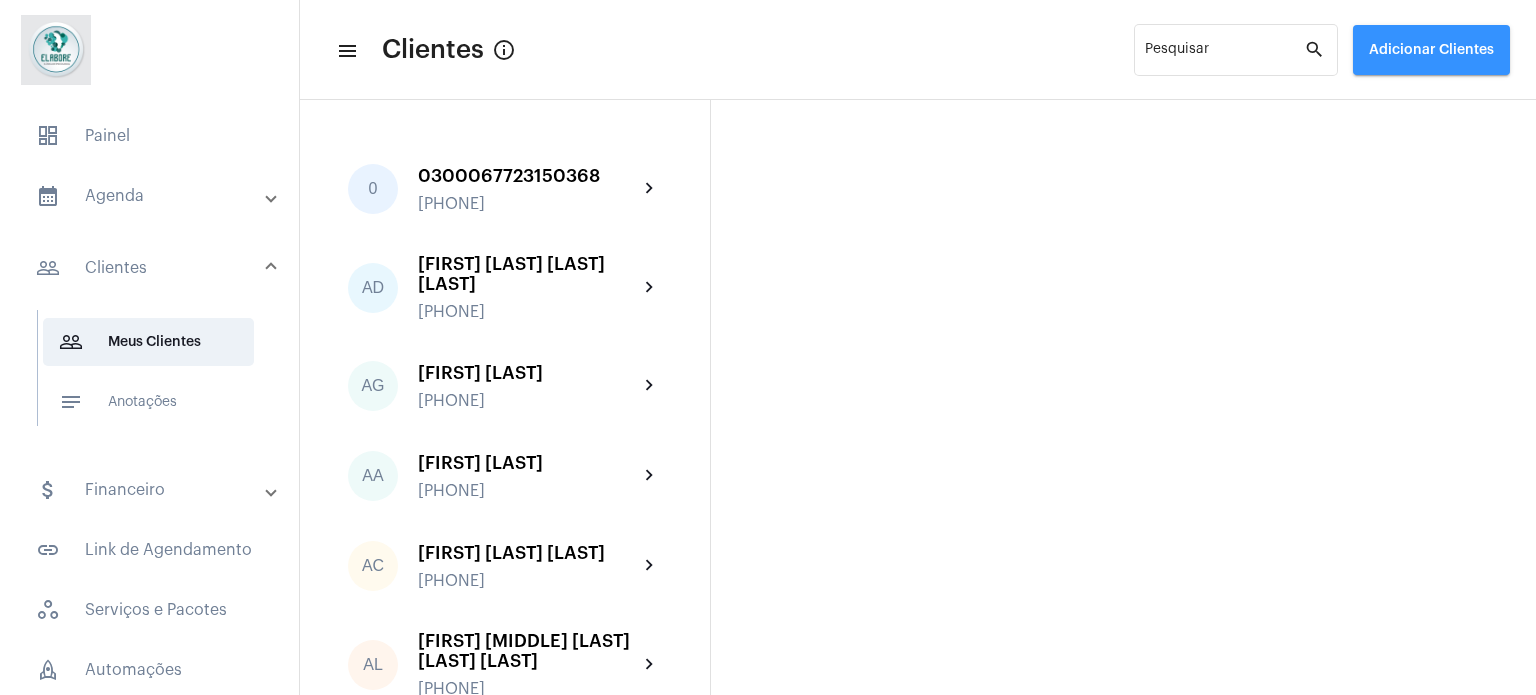 click on "Adicionar Clientes" 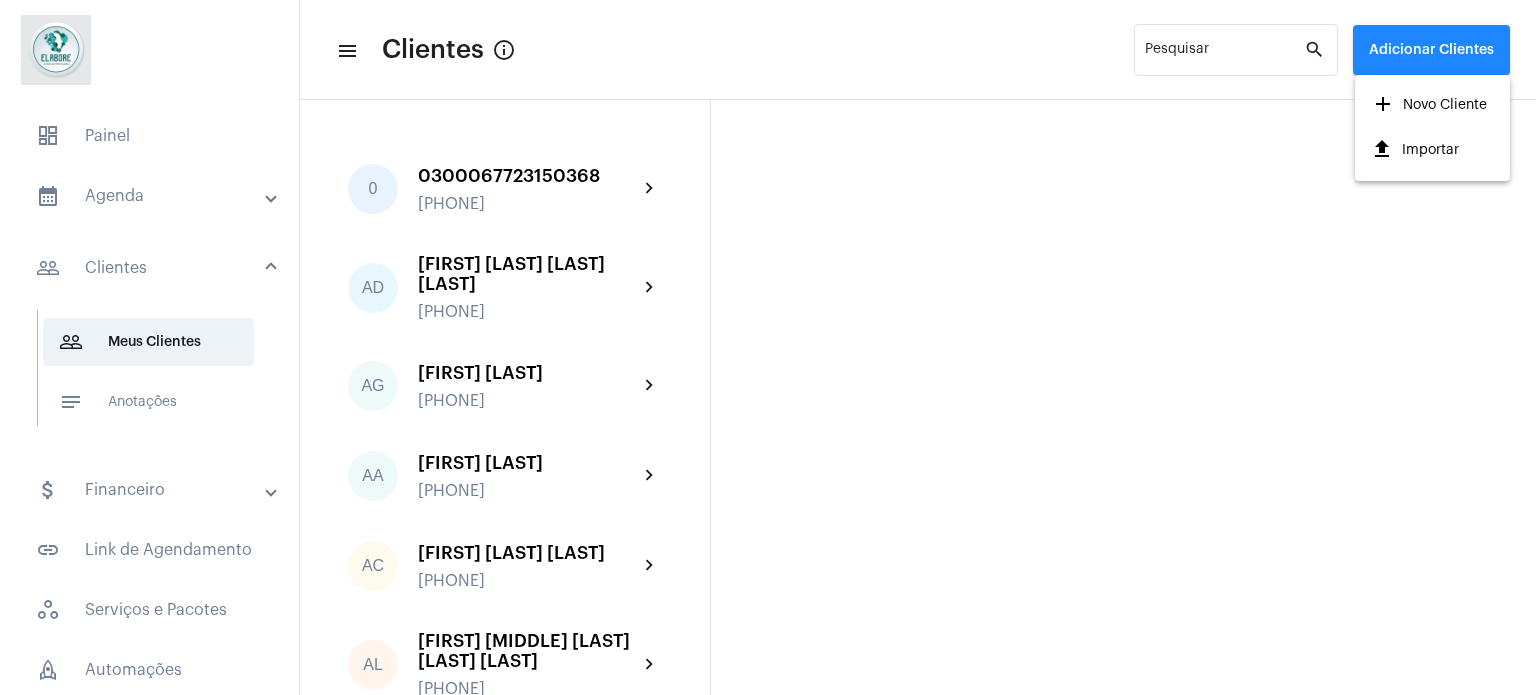 click on "add" at bounding box center (1383, 104) 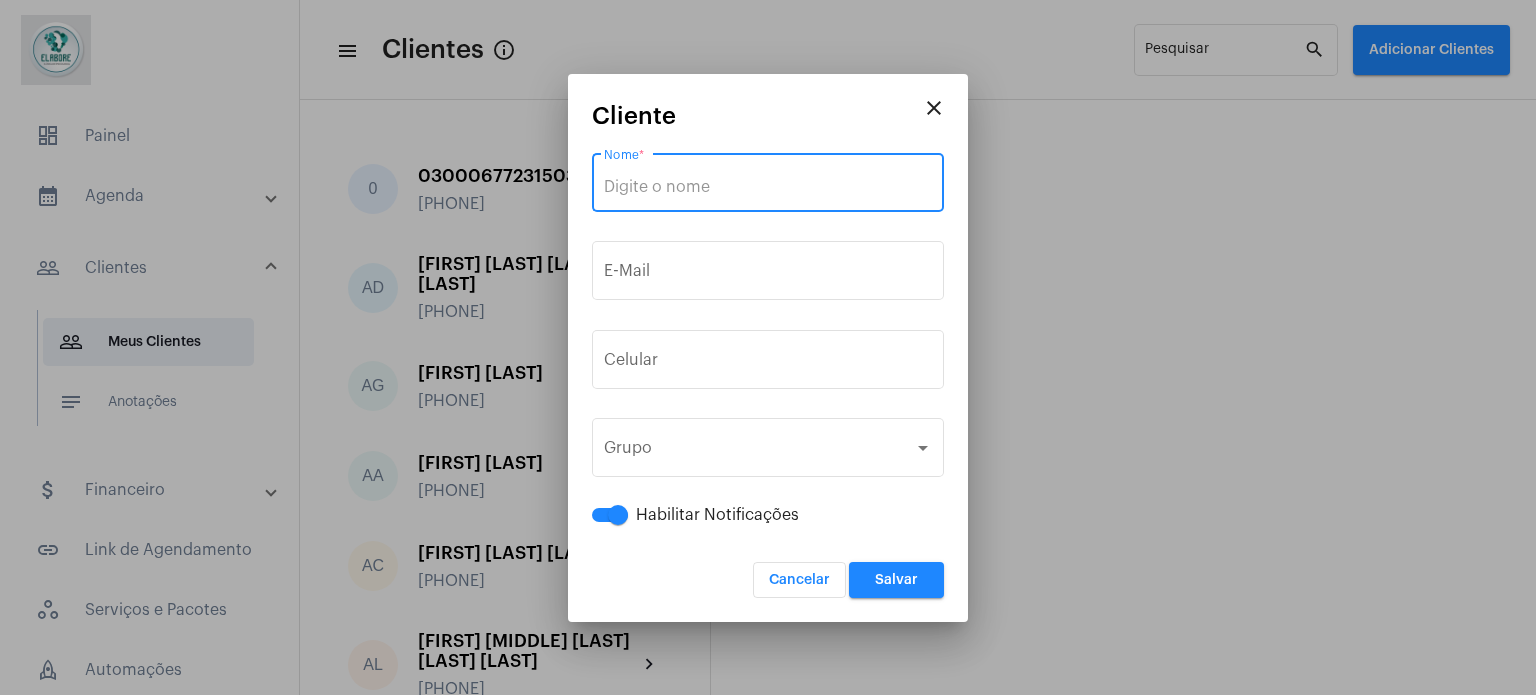 click on "Nome  *" at bounding box center [768, 187] 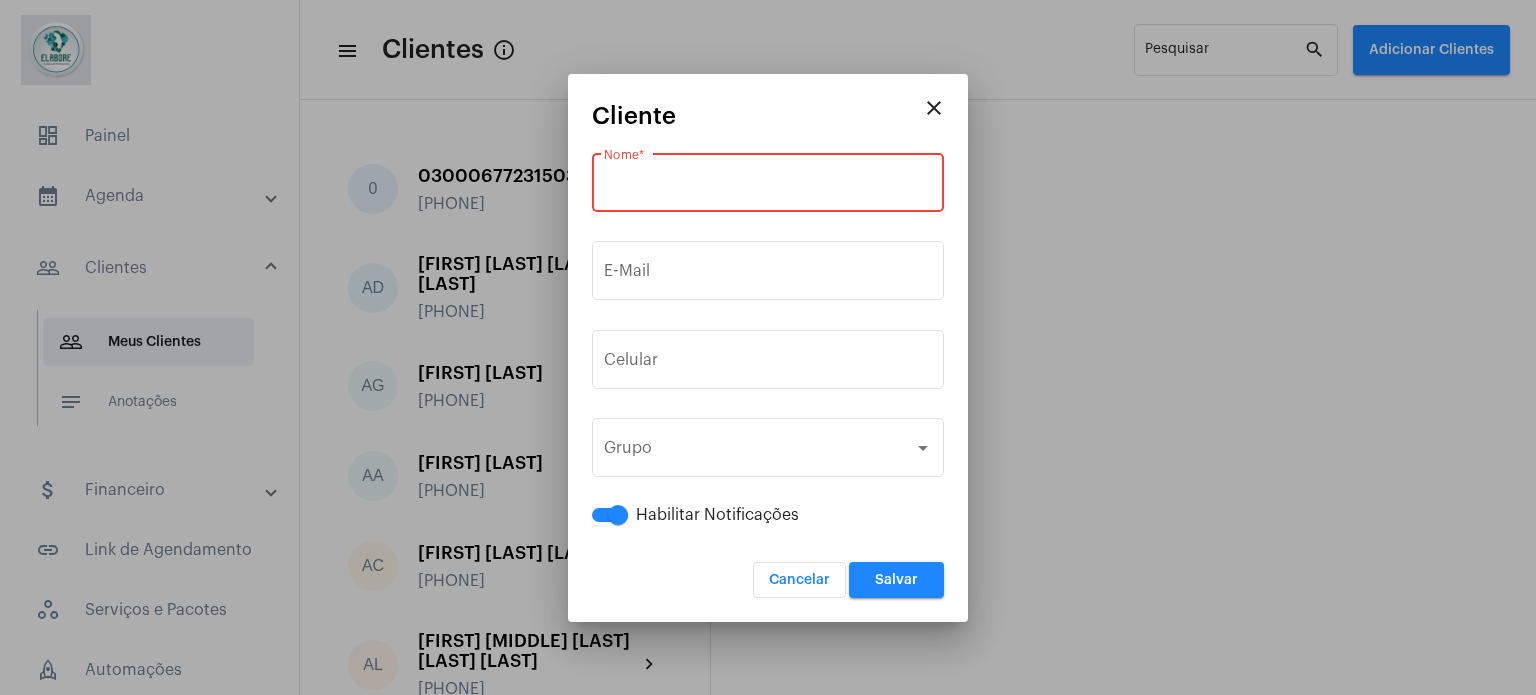 paste on "[FIRST] [MIDDLE] [LAST] [LAST]" 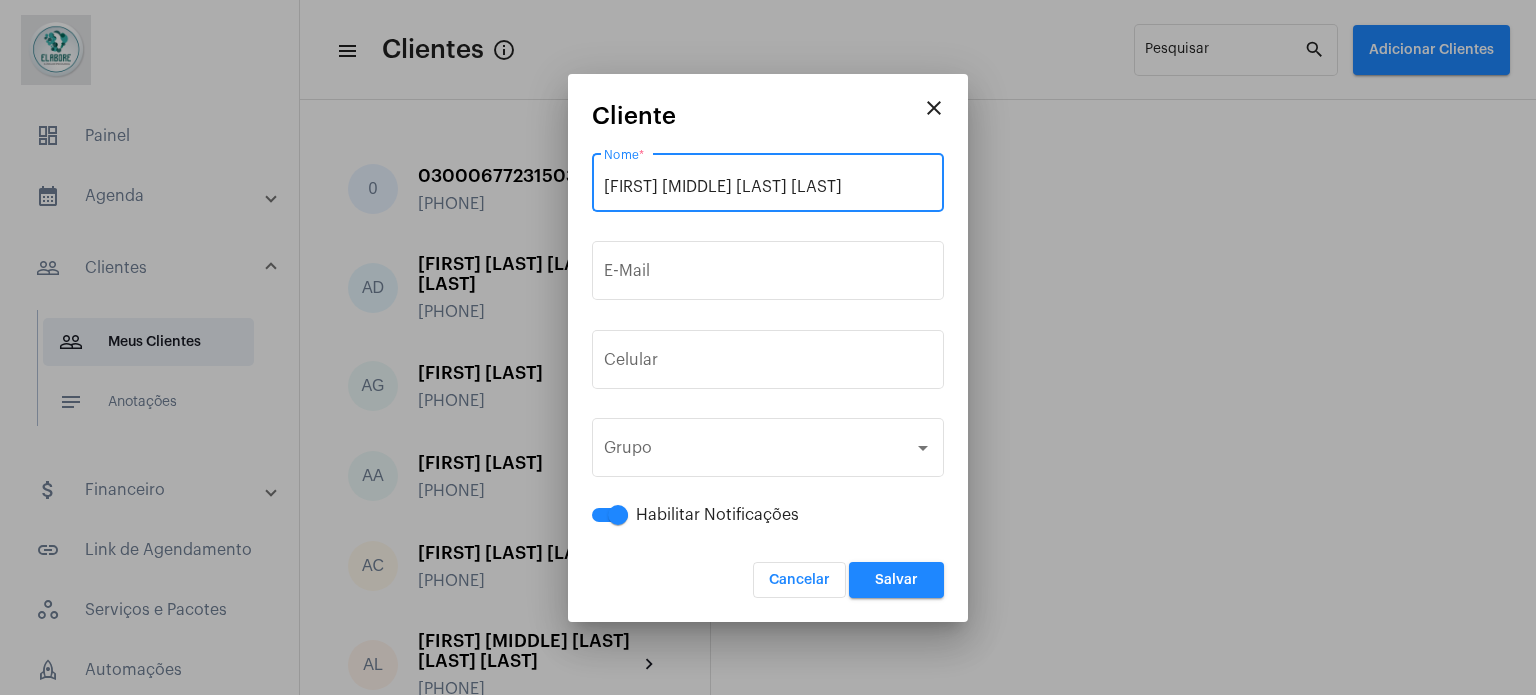 type on "[FIRST] [MIDDLE] [LAST] [LAST]" 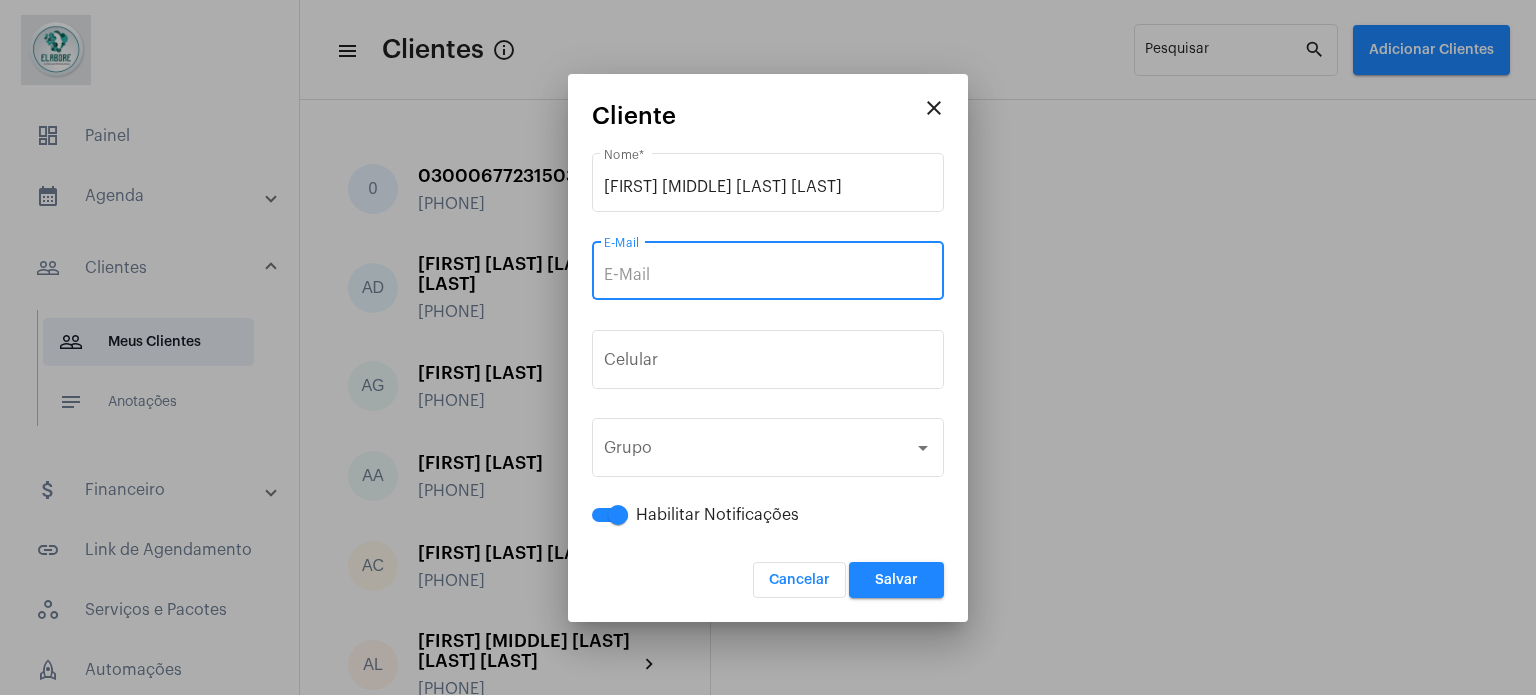 click on "E-Mail" at bounding box center [768, 275] 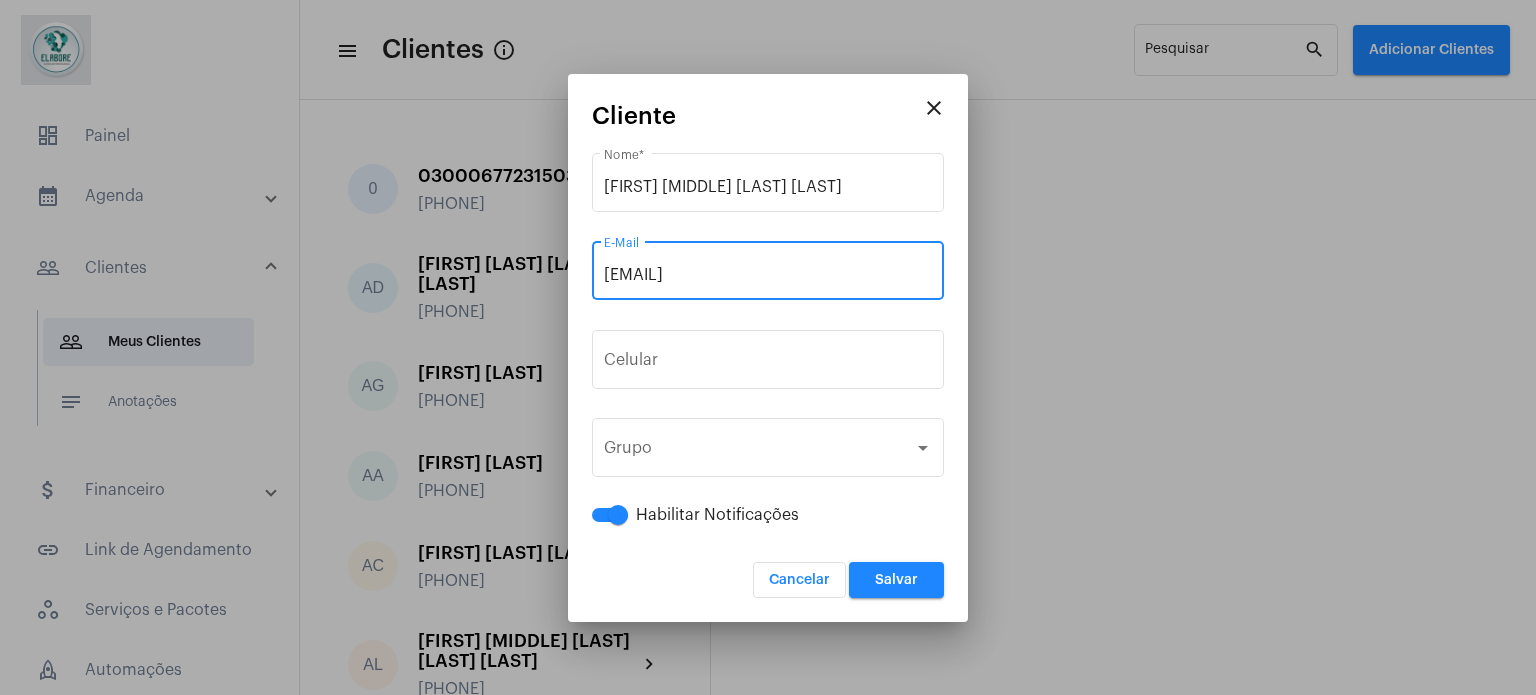 type on "[EMAIL]" 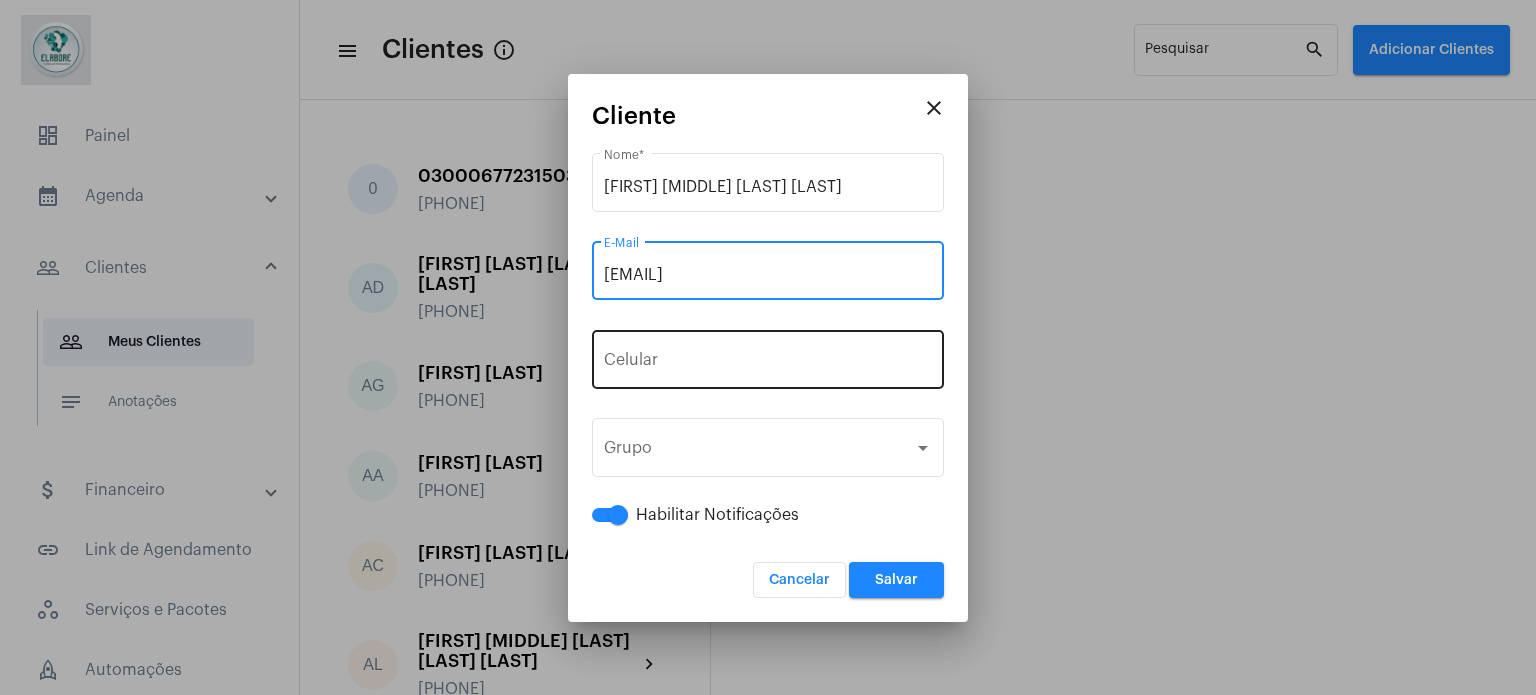 type 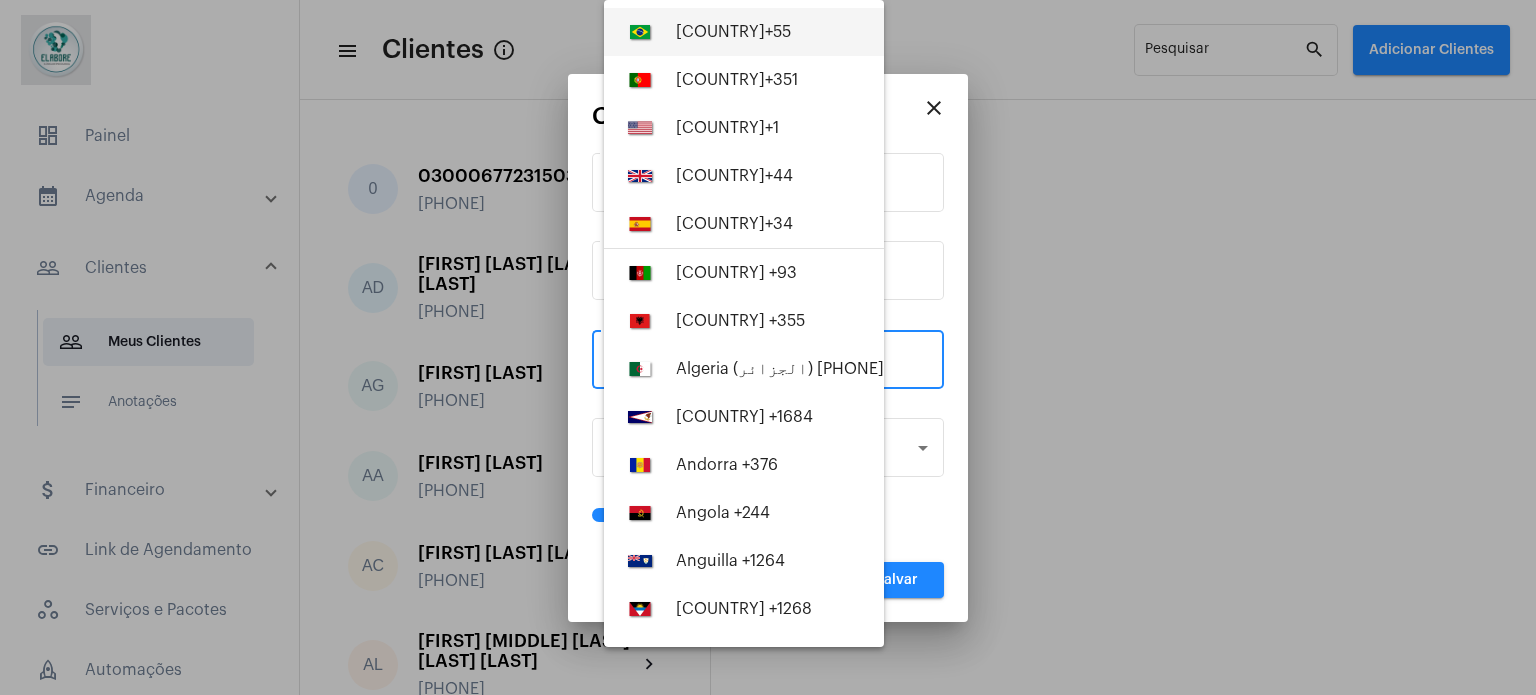 type on "[PHONE]" 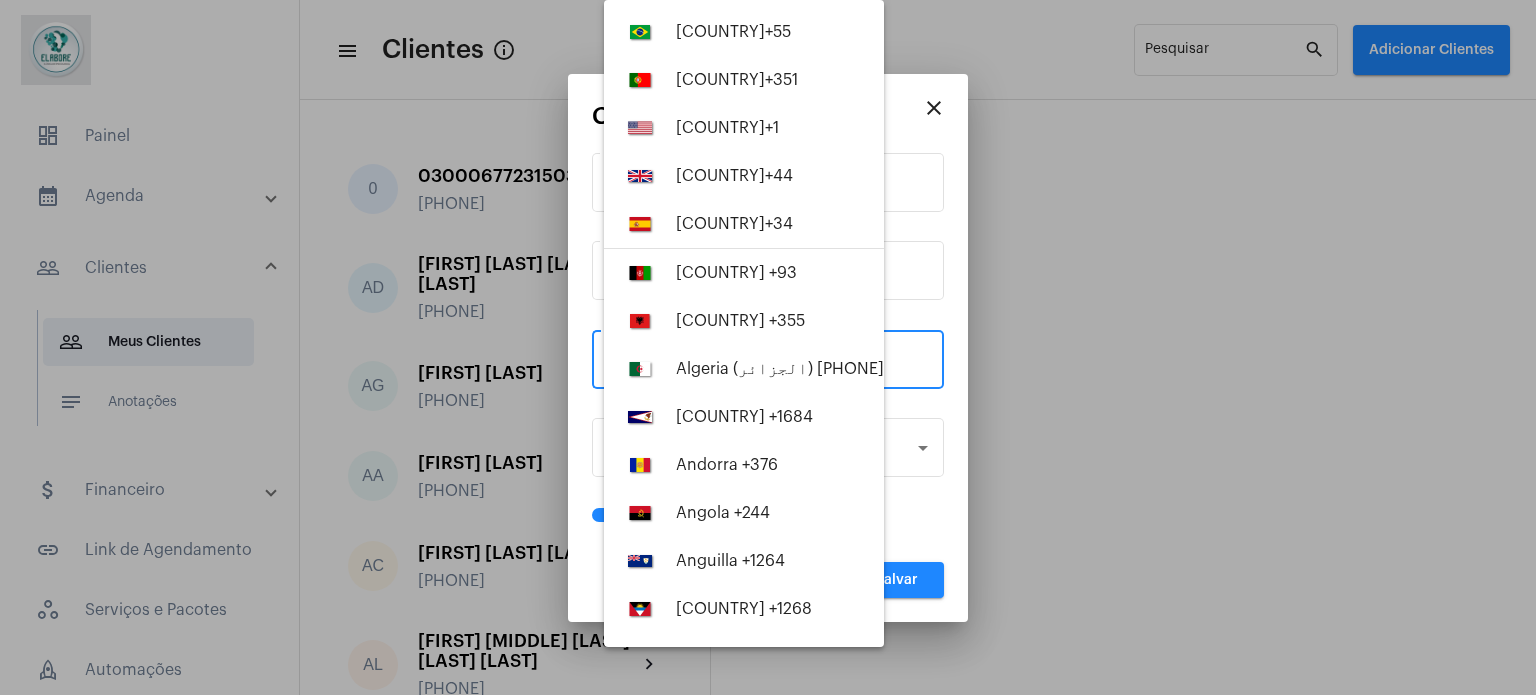 drag, startPoint x: 748, startPoint y: 19, endPoint x: 752, endPoint y: 59, distance: 40.1995 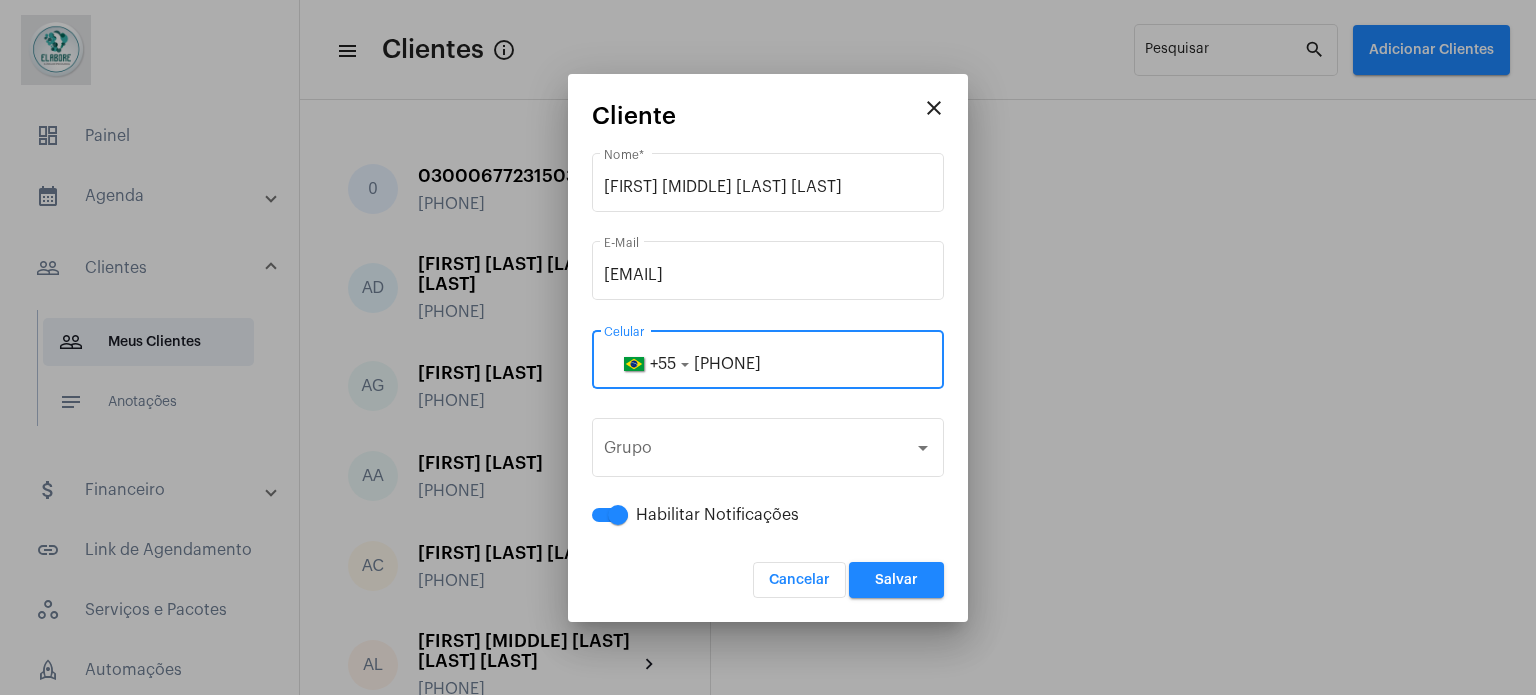 click on "[PHONE] [TYPE]" at bounding box center [768, 357] 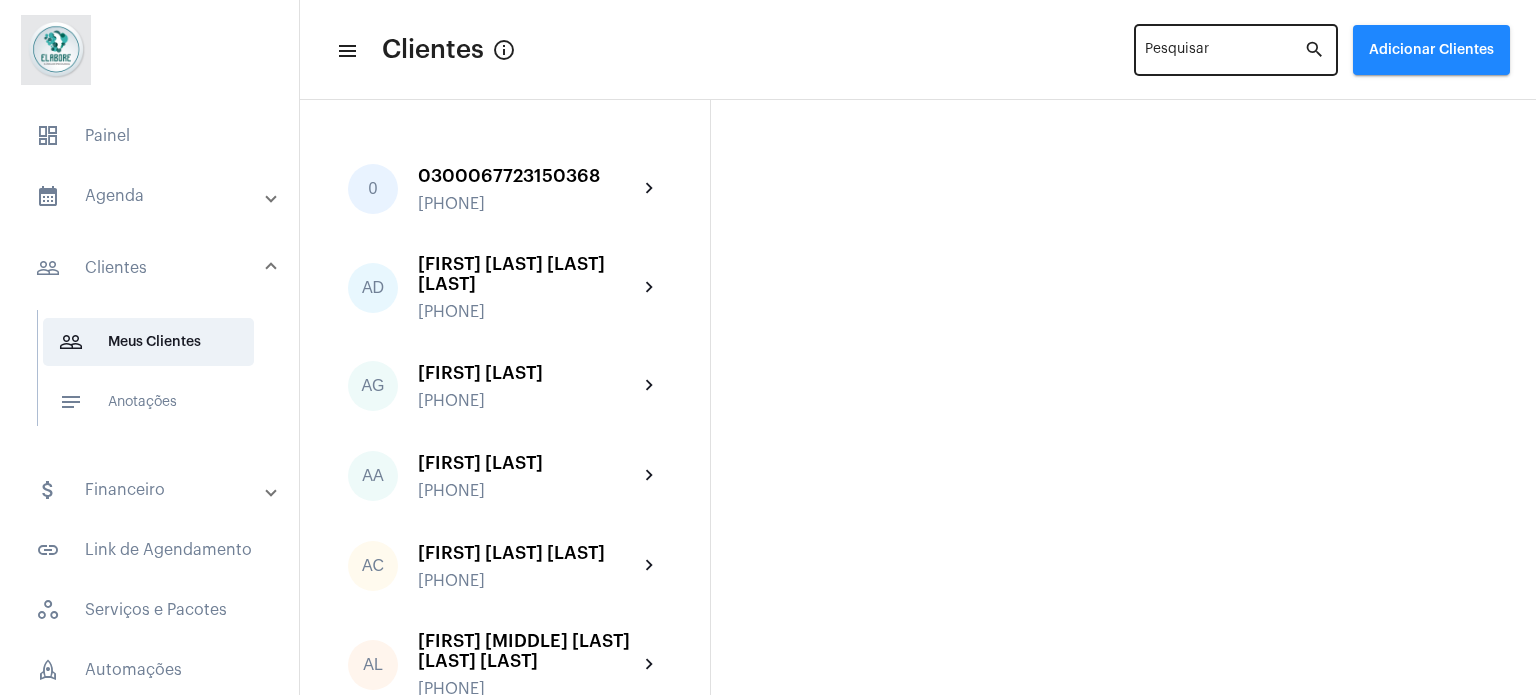 click on "Pesquisar" 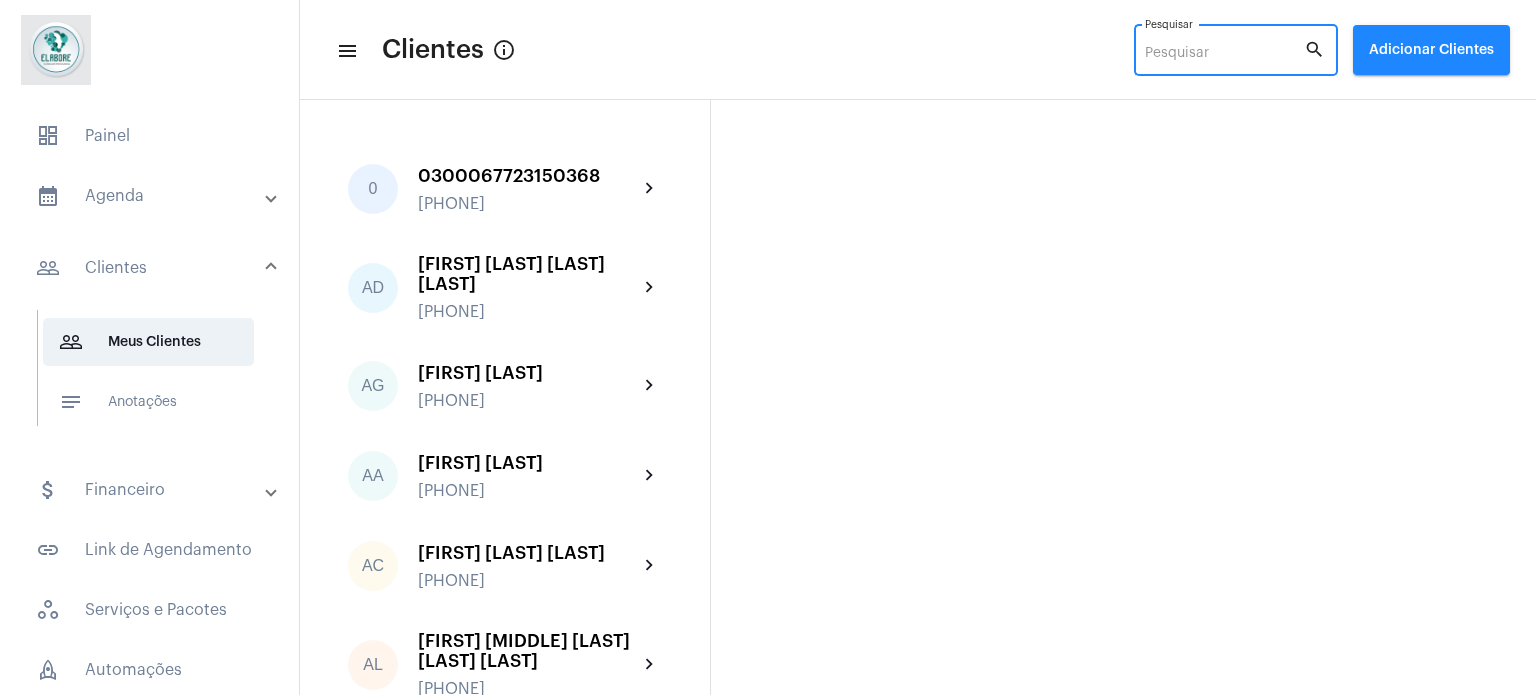 click on "Pesquisar" 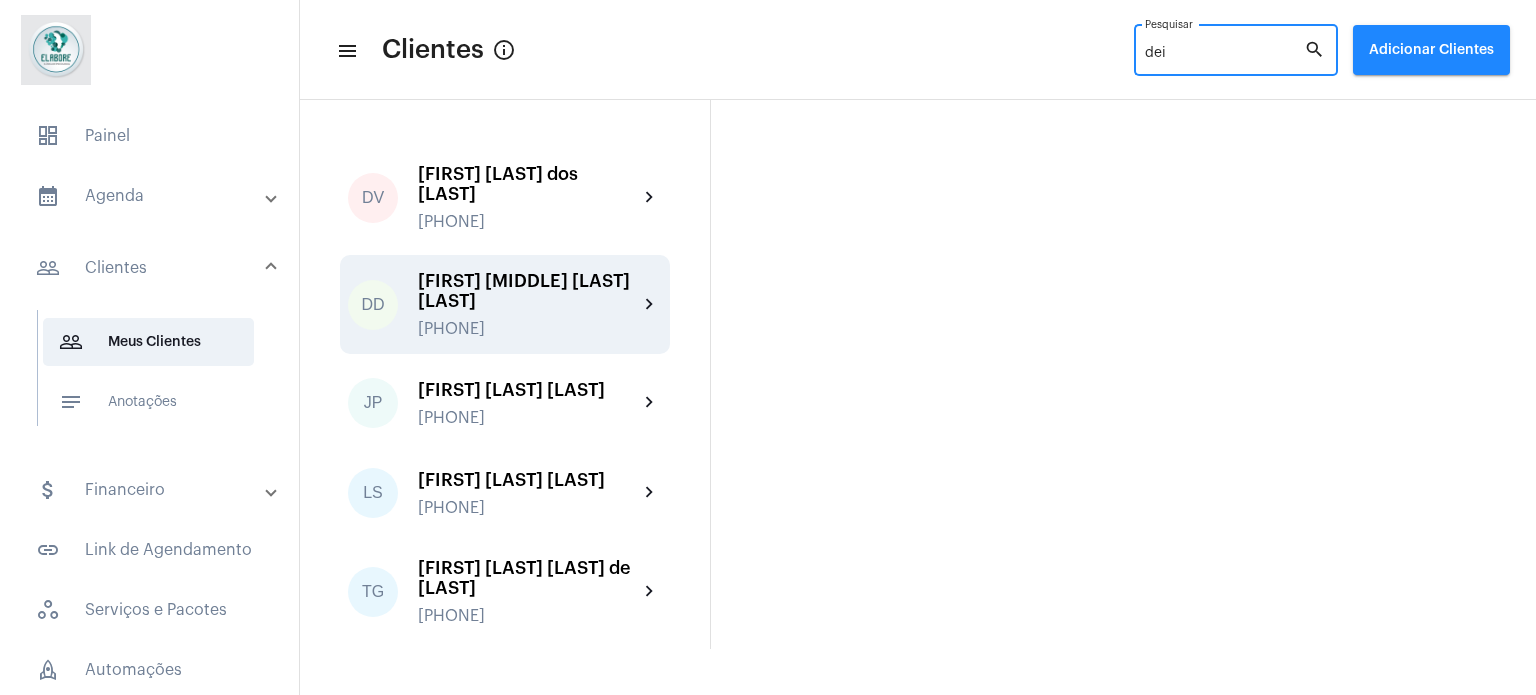 type on "dei" 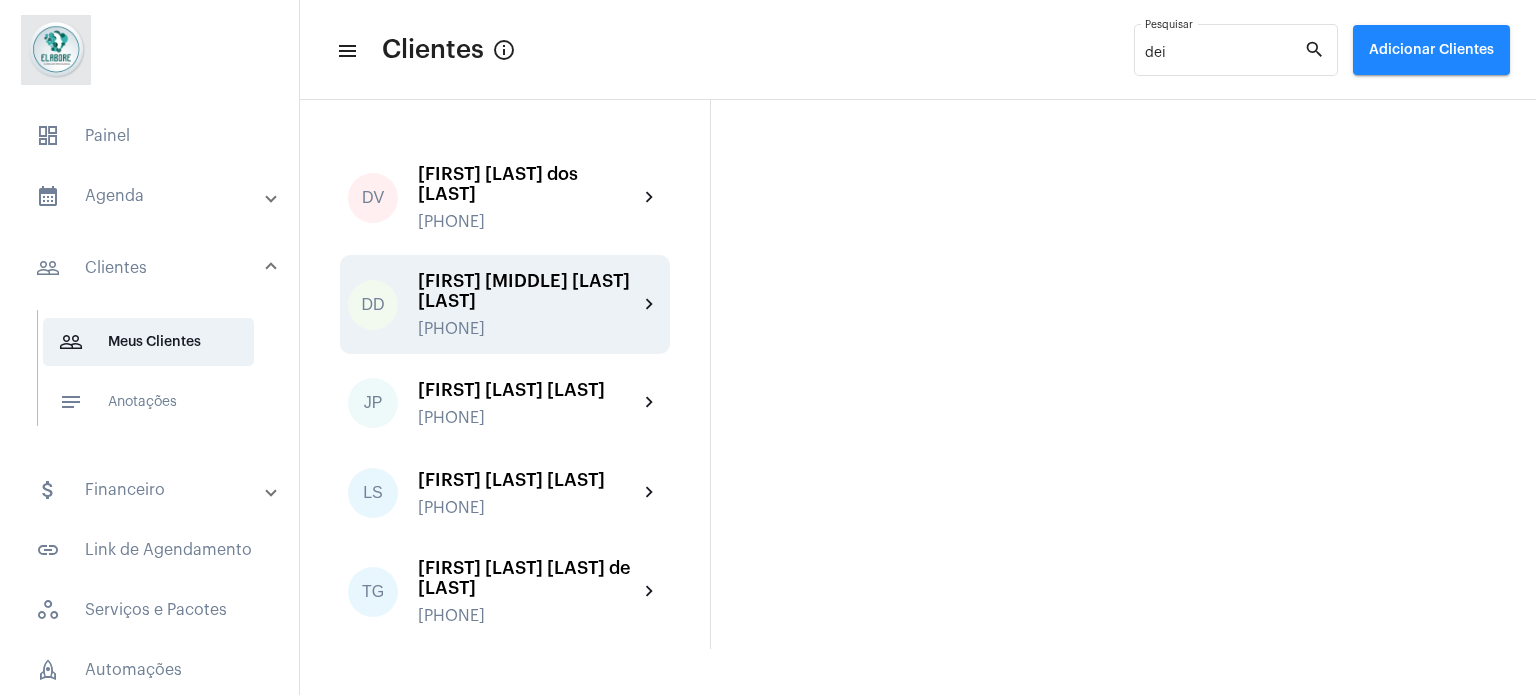 click on "[FIRST] [MIDDLE] [LAST] [LAST]" 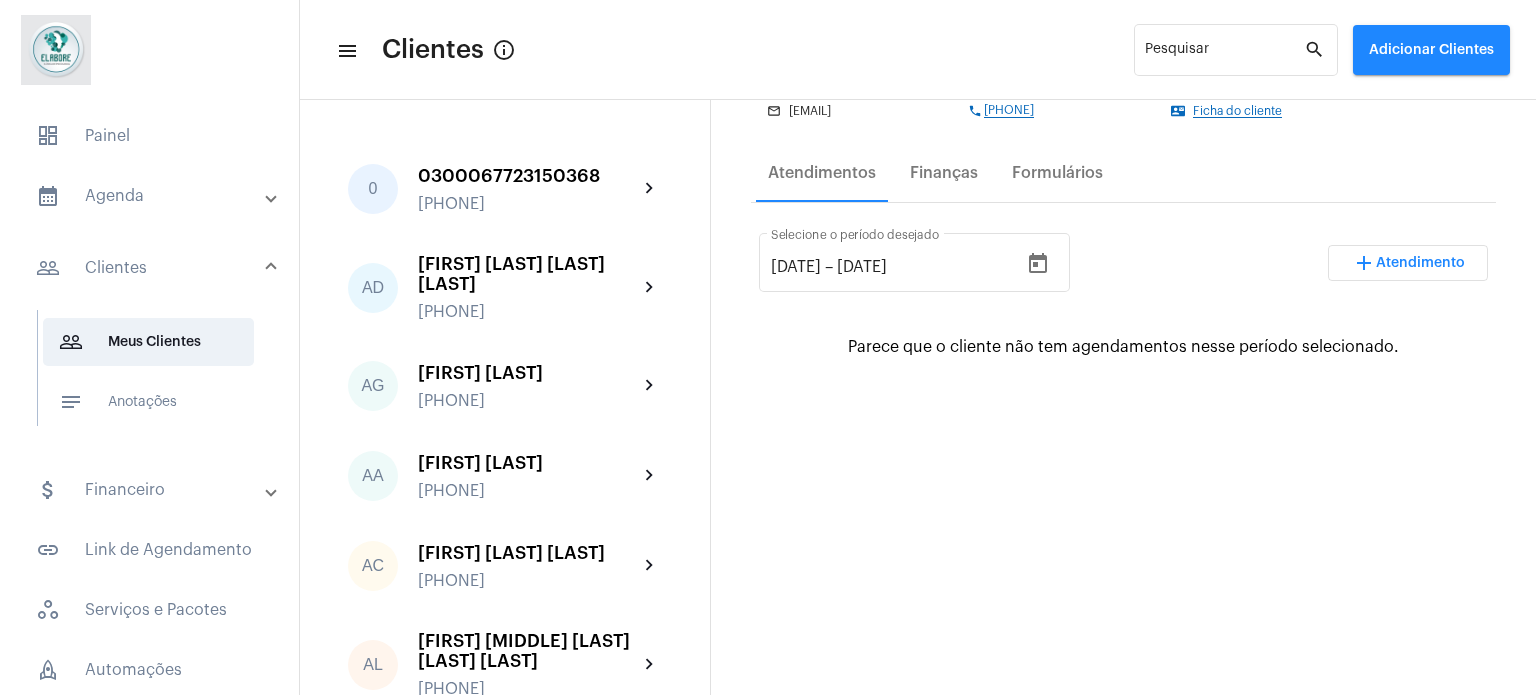 scroll, scrollTop: 200, scrollLeft: 0, axis: vertical 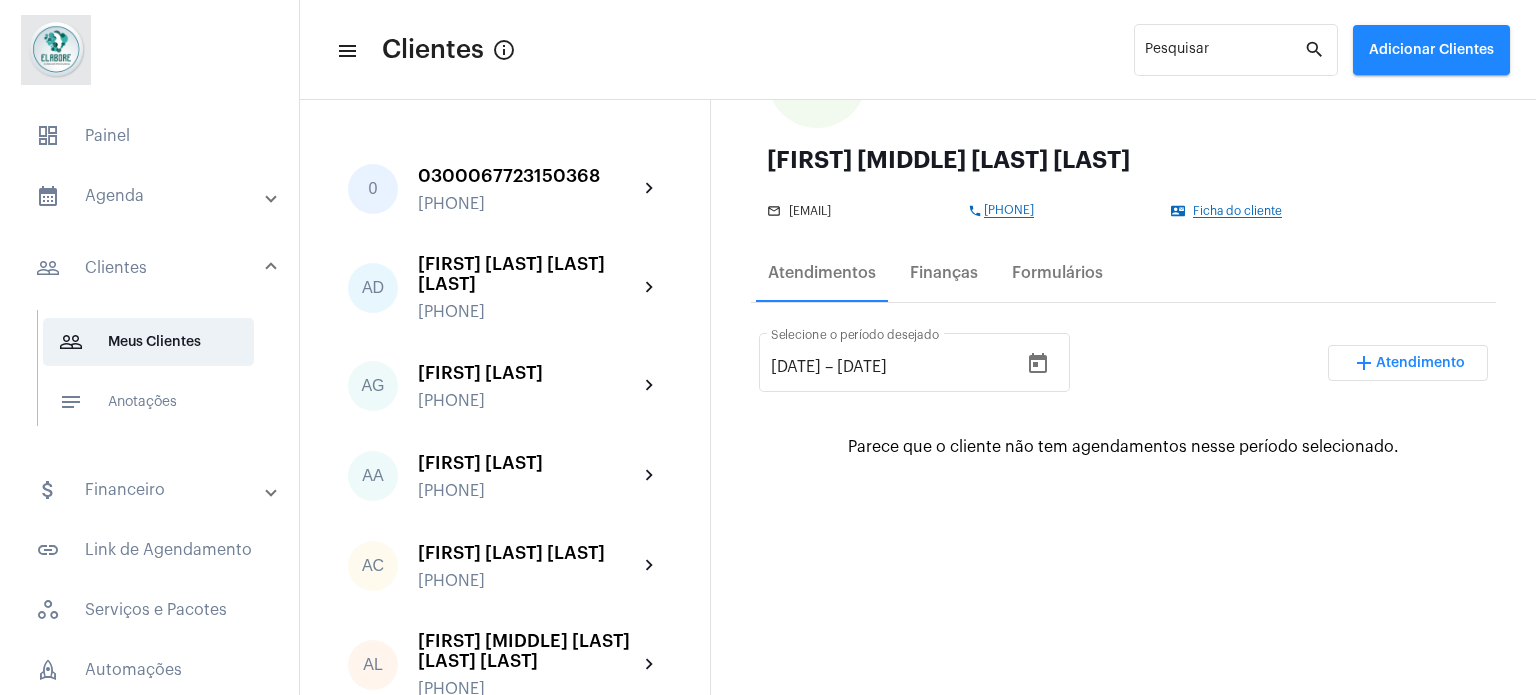 click on "Ficha do cliente" 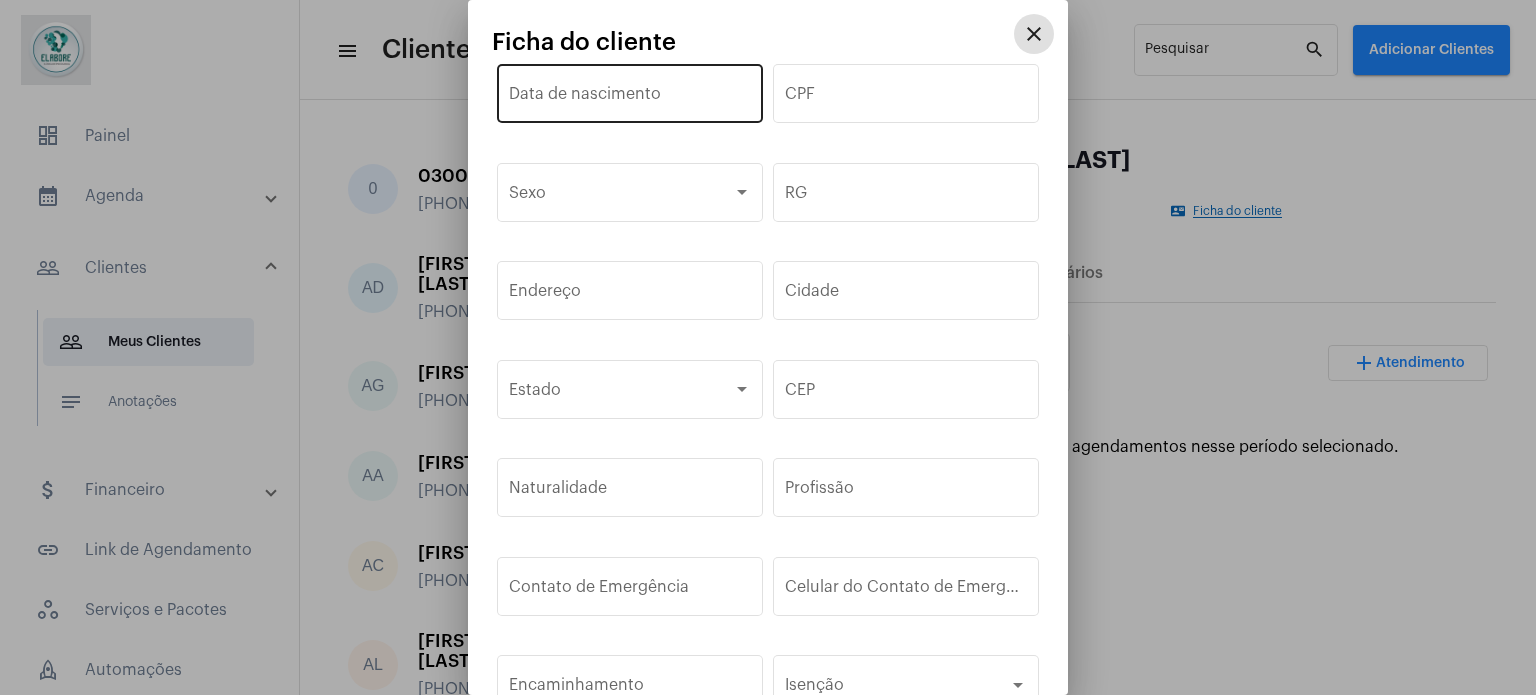 click on "Data de nascimento" at bounding box center (630, 98) 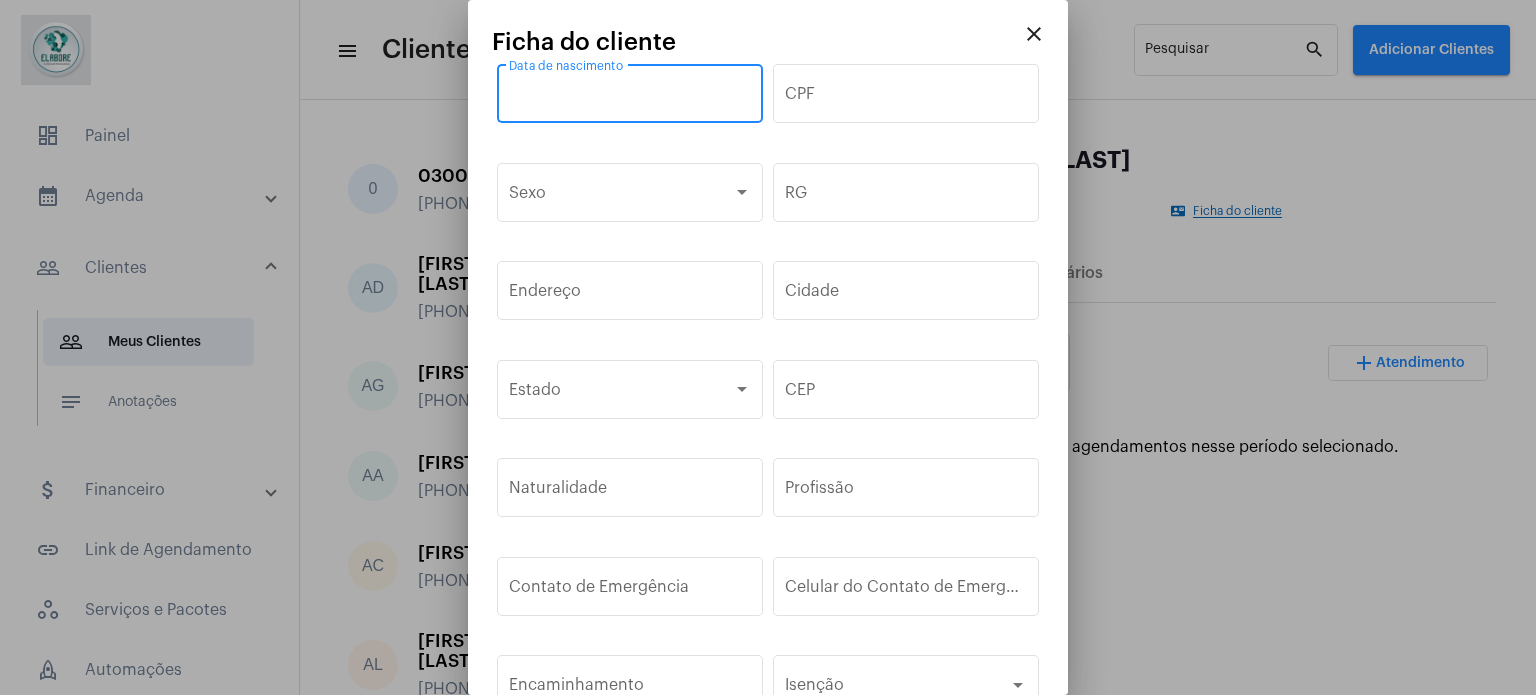 paste on "27/08/2005" 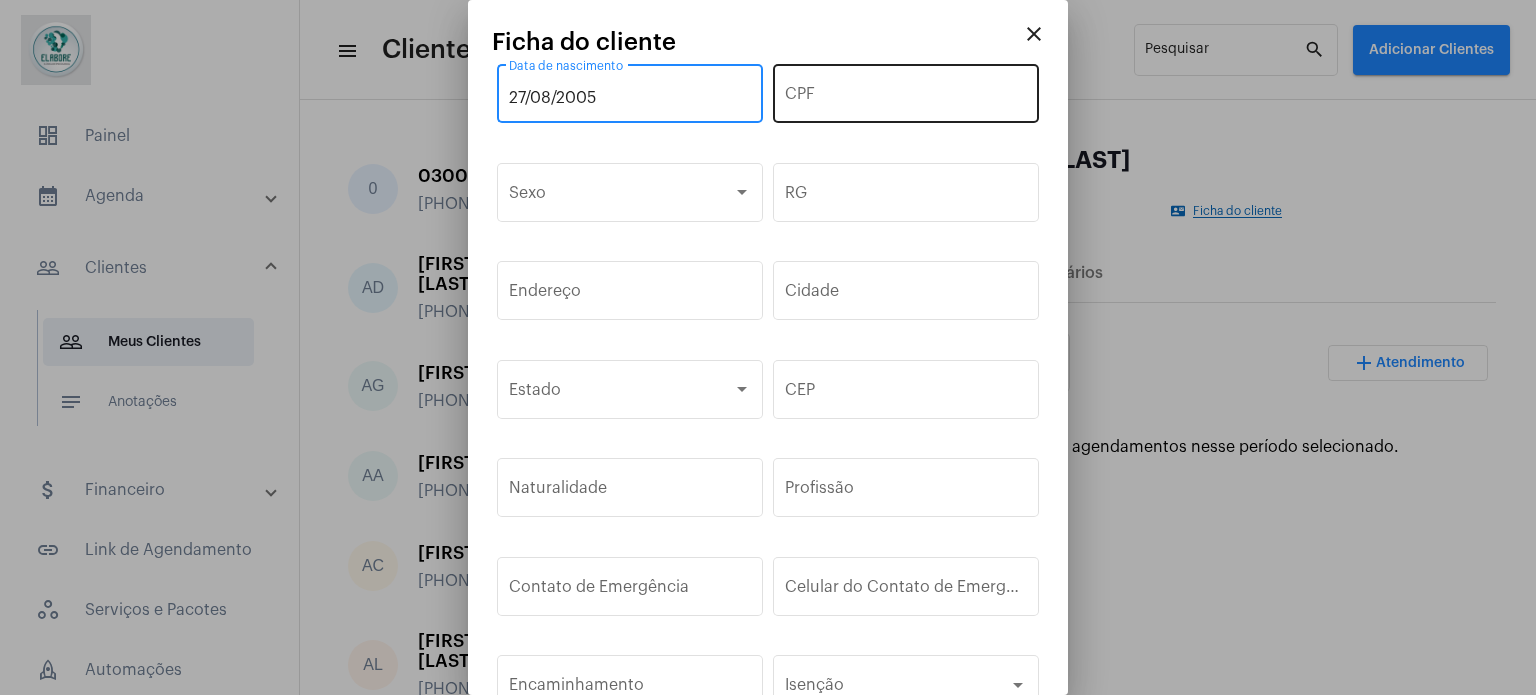 type on "27/08/2005" 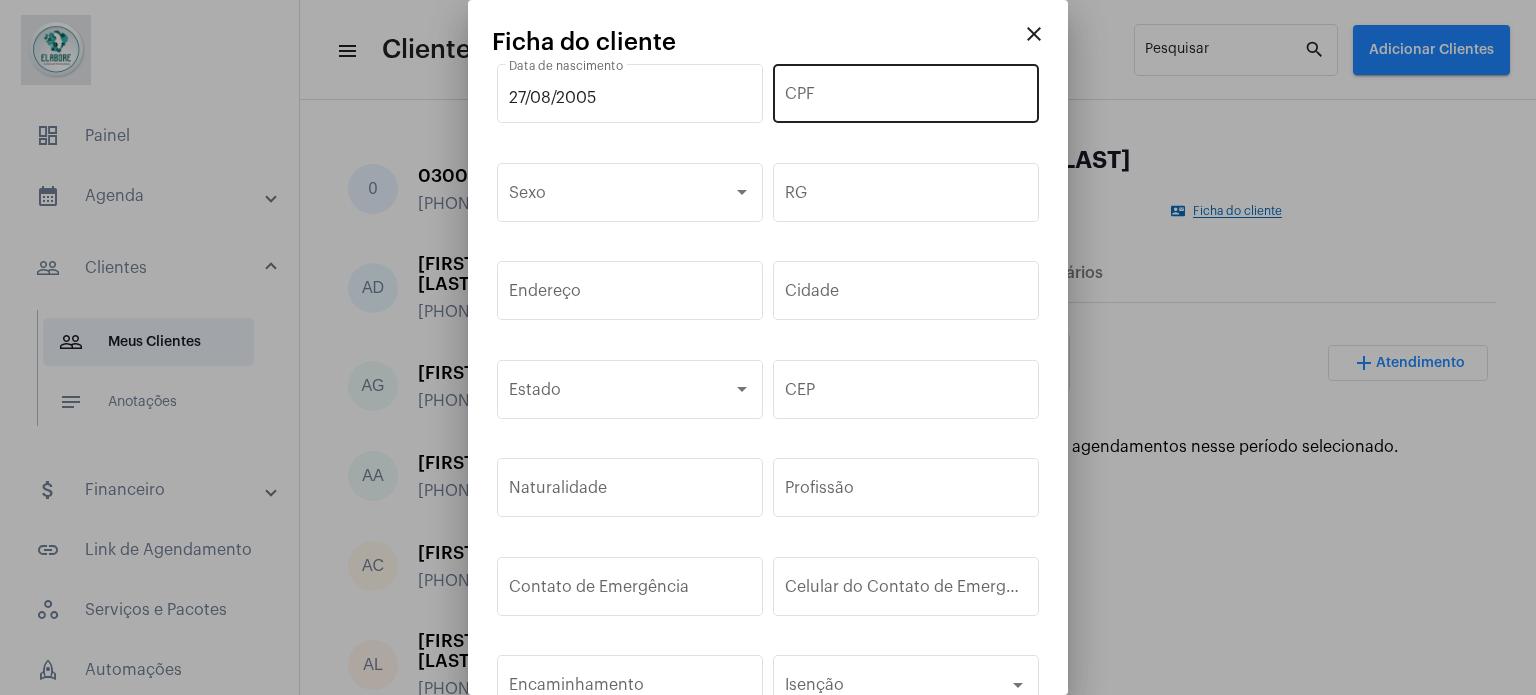 click on "CPF" at bounding box center [906, 91] 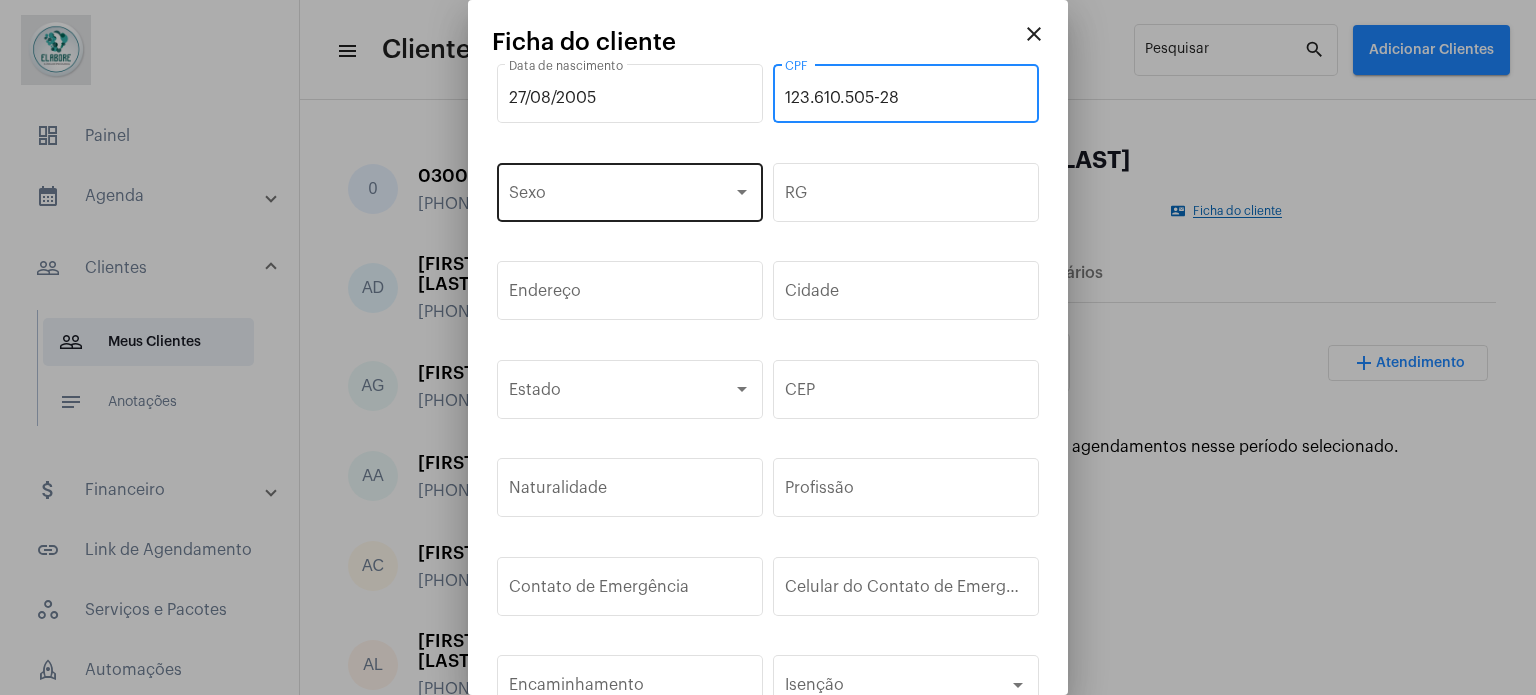 type on "123.610.505-28" 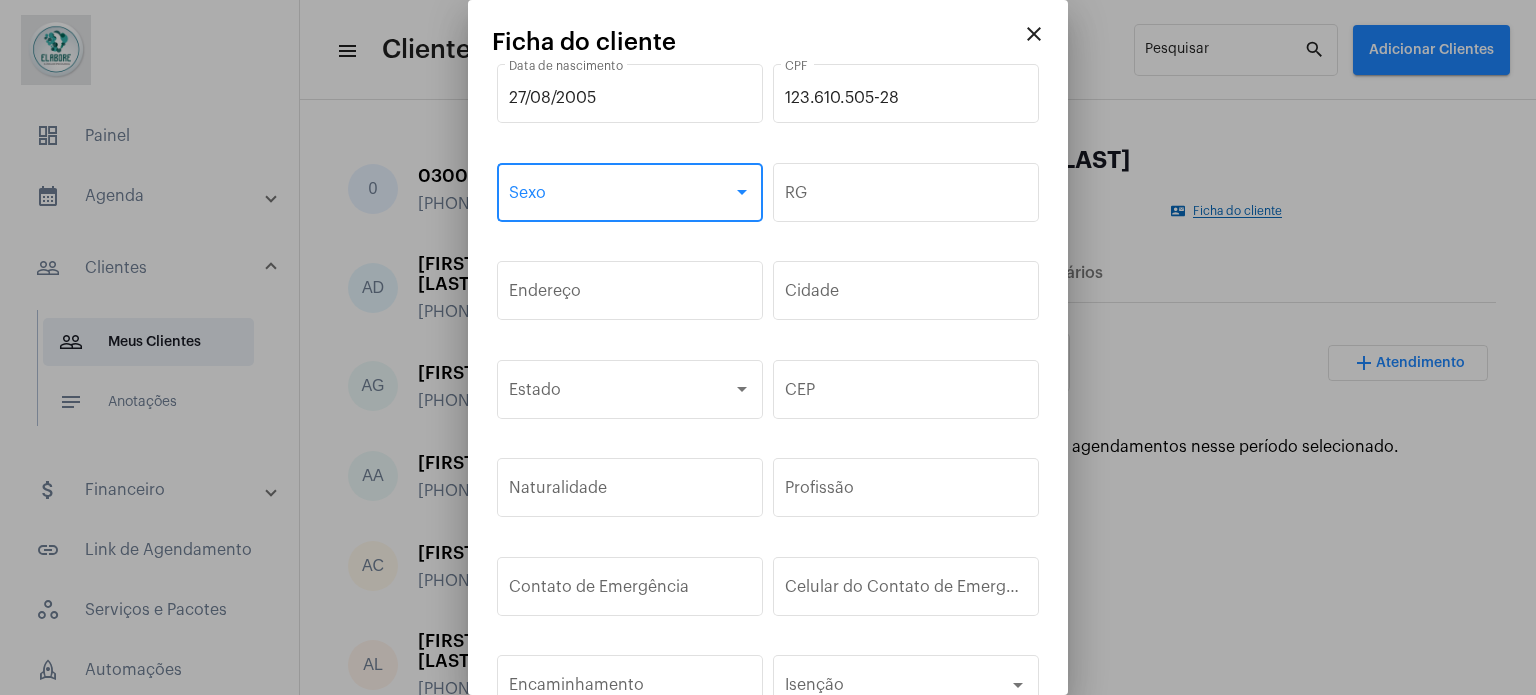 click at bounding box center (621, 197) 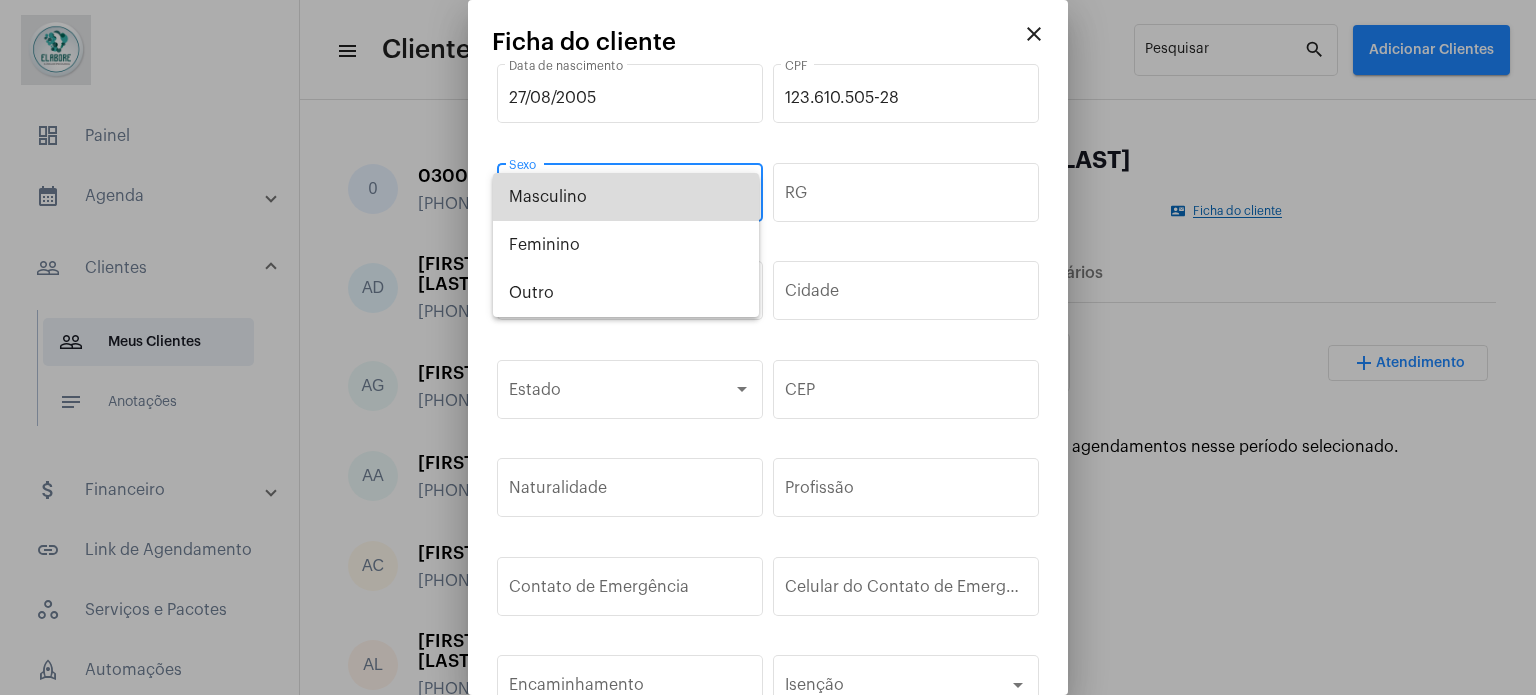 click on "Masculino" at bounding box center (626, 197) 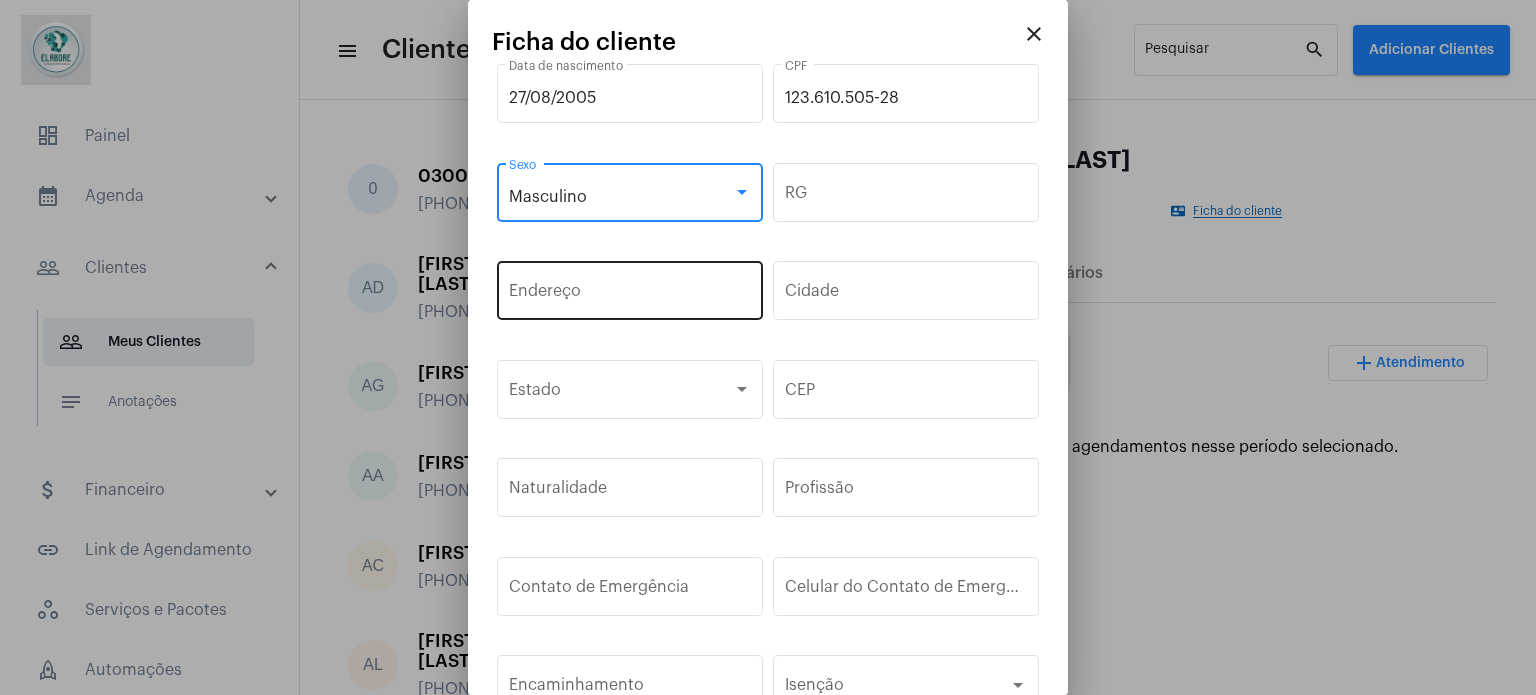click on "Endereço" at bounding box center [630, 295] 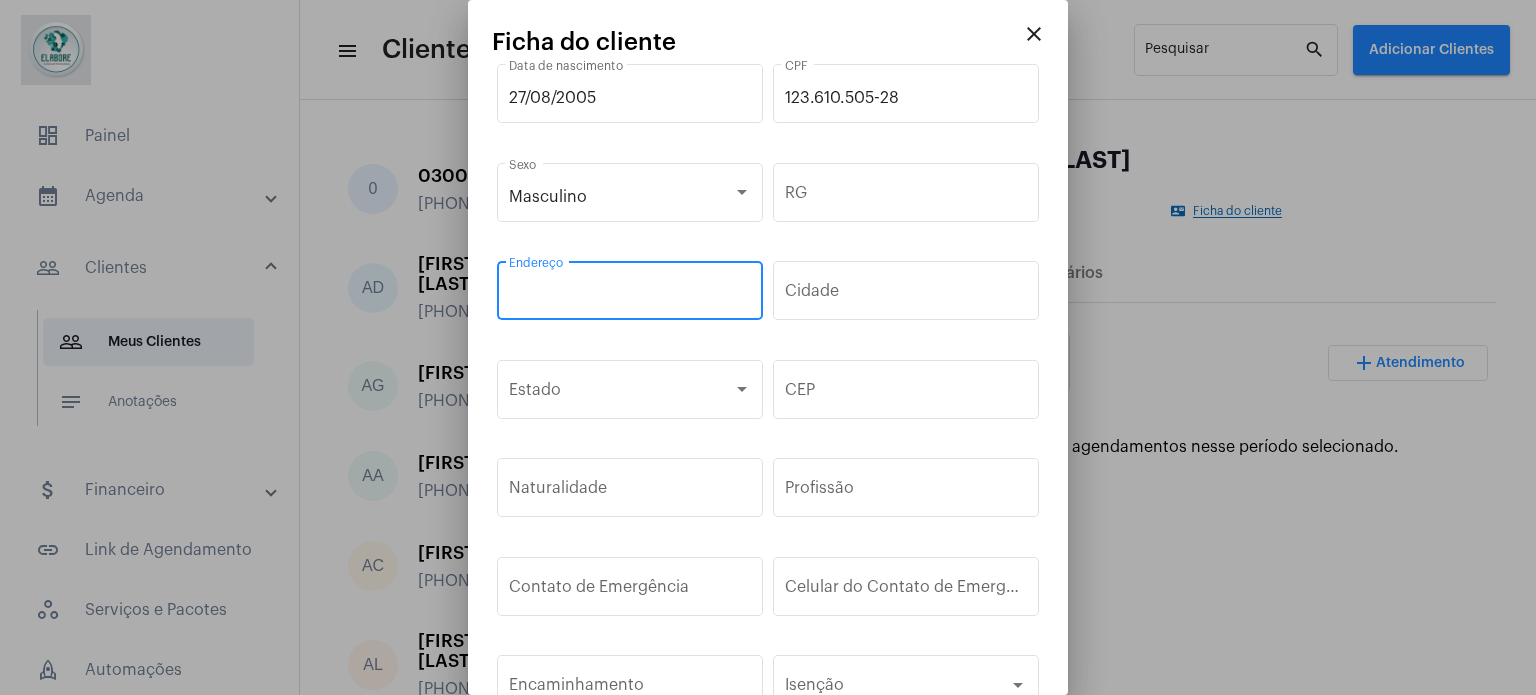 paste on "Avenida Guerino Stela 470°" 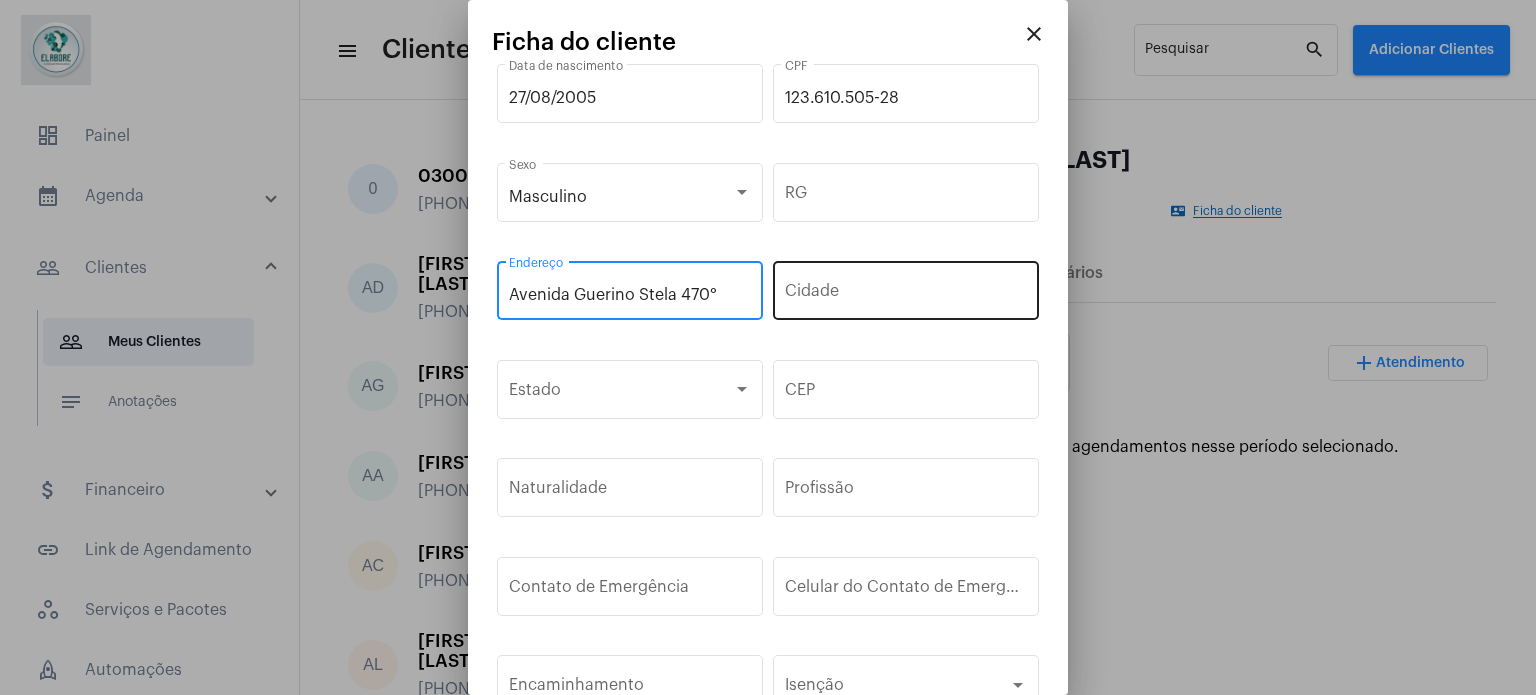 type on "Avenida Guerino Stela 470°" 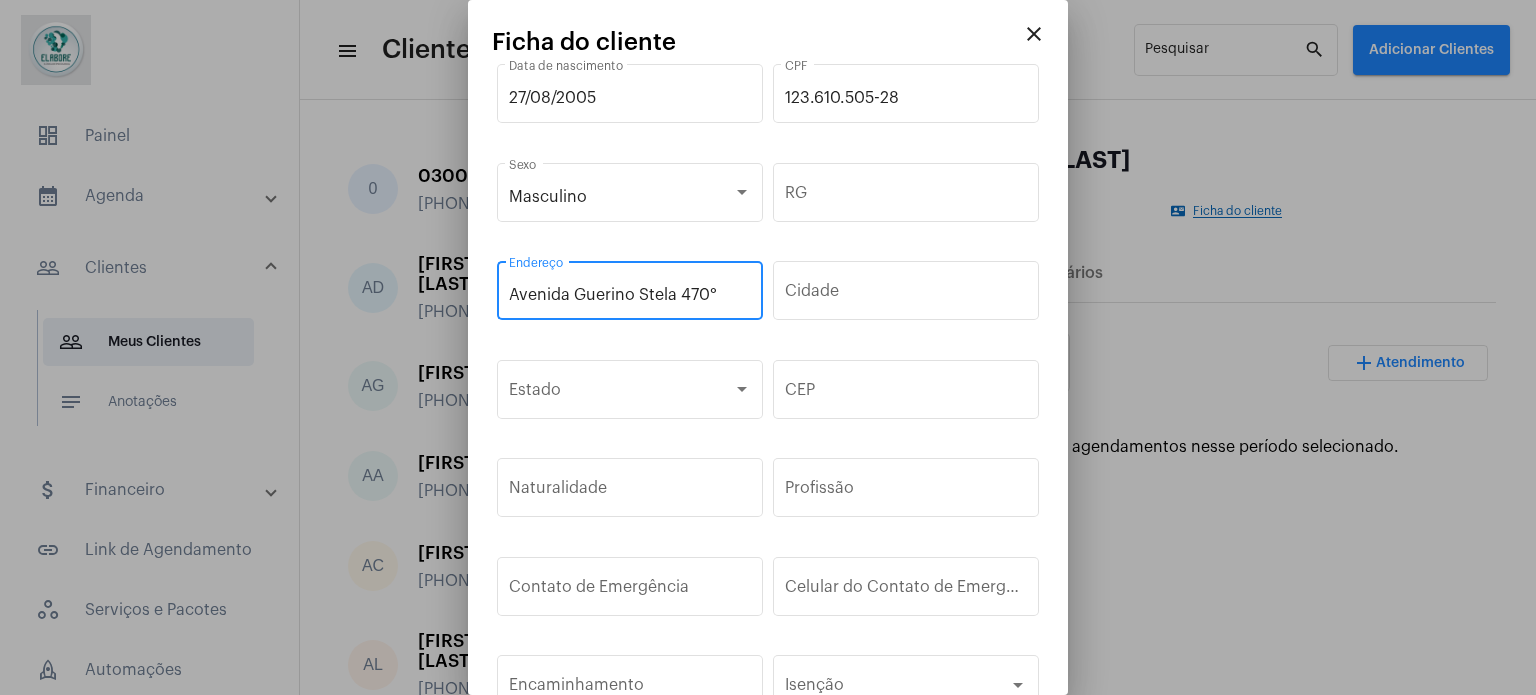 drag, startPoint x: 827, startPoint y: 287, endPoint x: 815, endPoint y: 254, distance: 35.1141 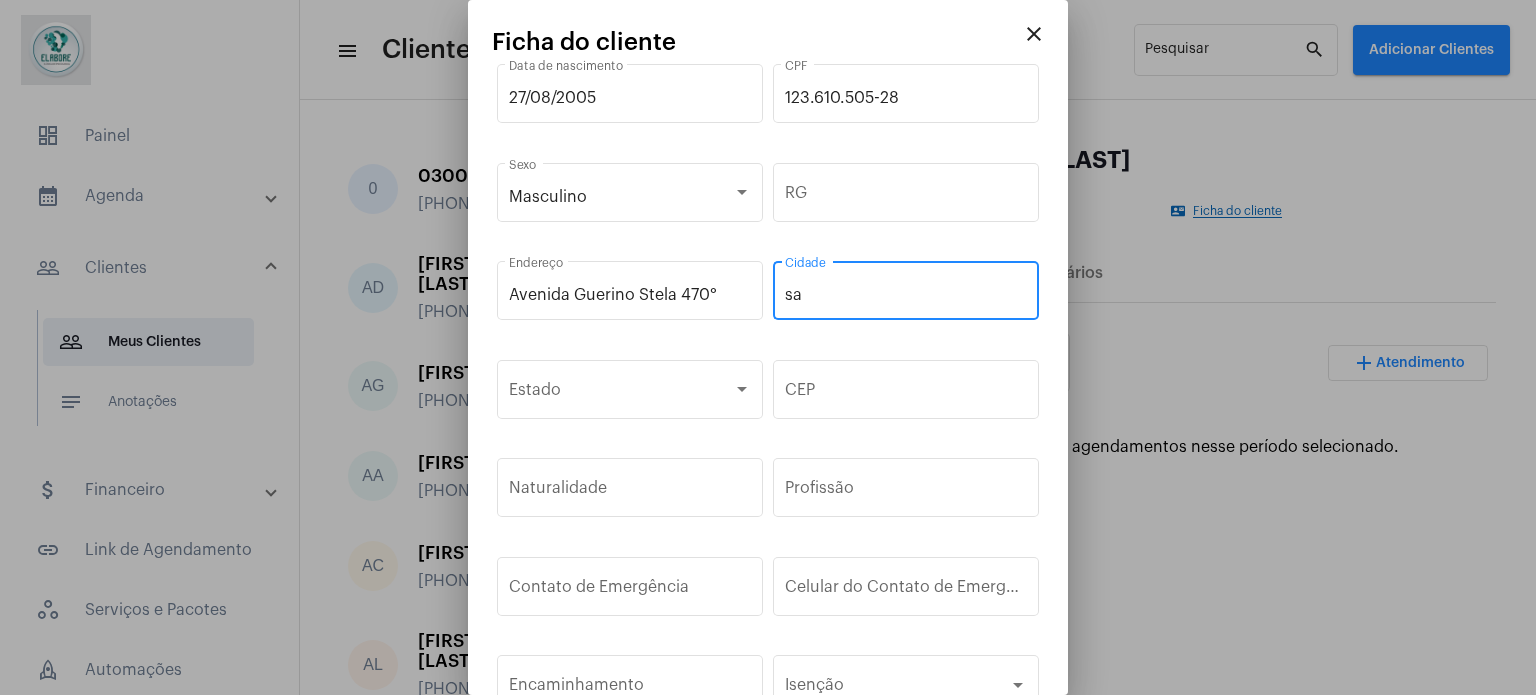 type on "s" 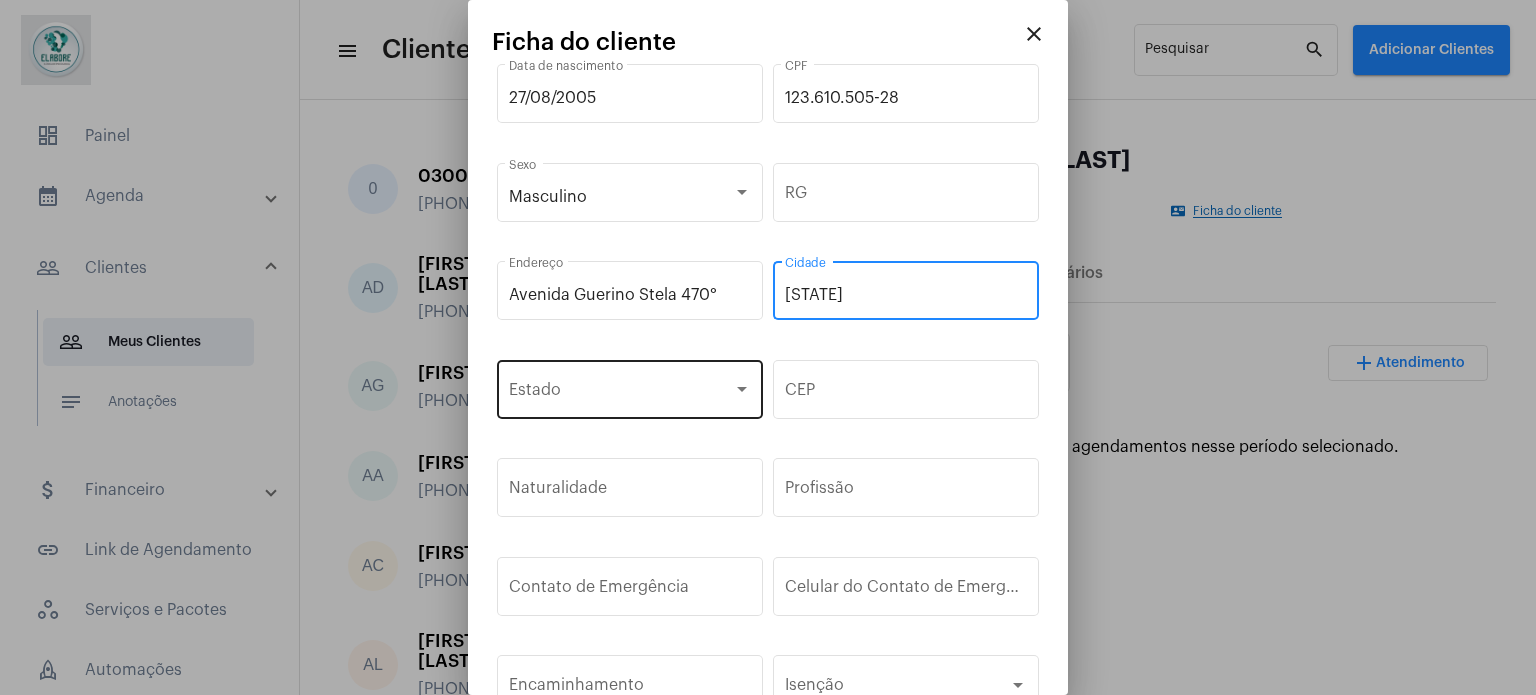 type on "[STATE]" 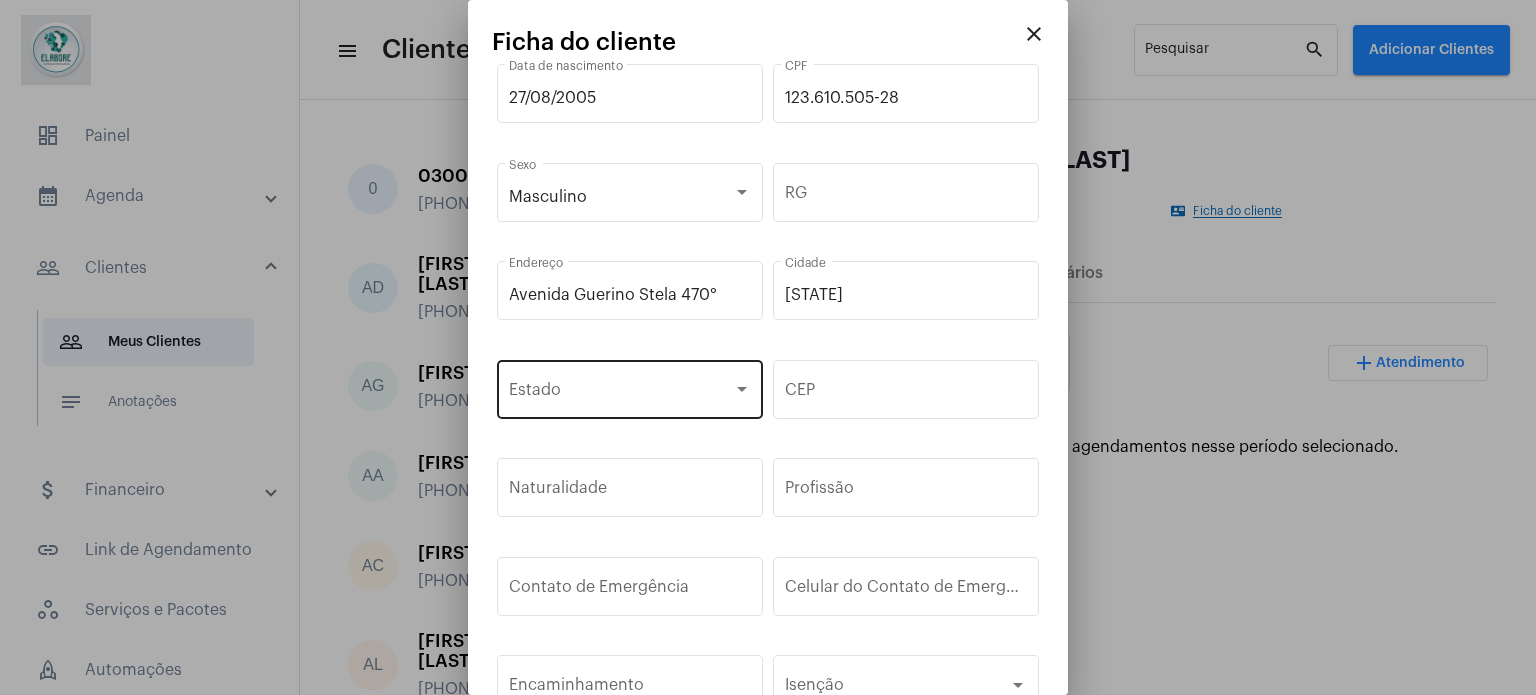 click on "Estado" at bounding box center (630, 387) 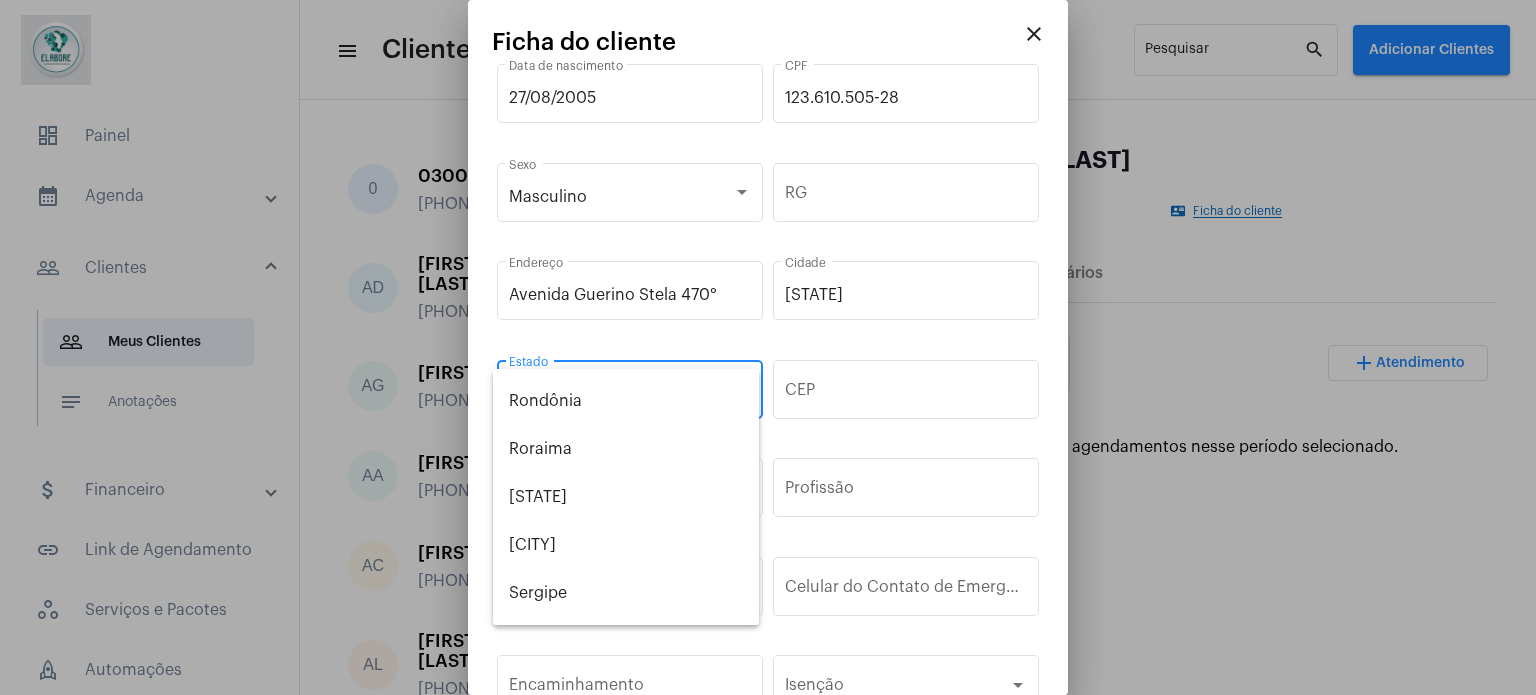 scroll, scrollTop: 1040, scrollLeft: 0, axis: vertical 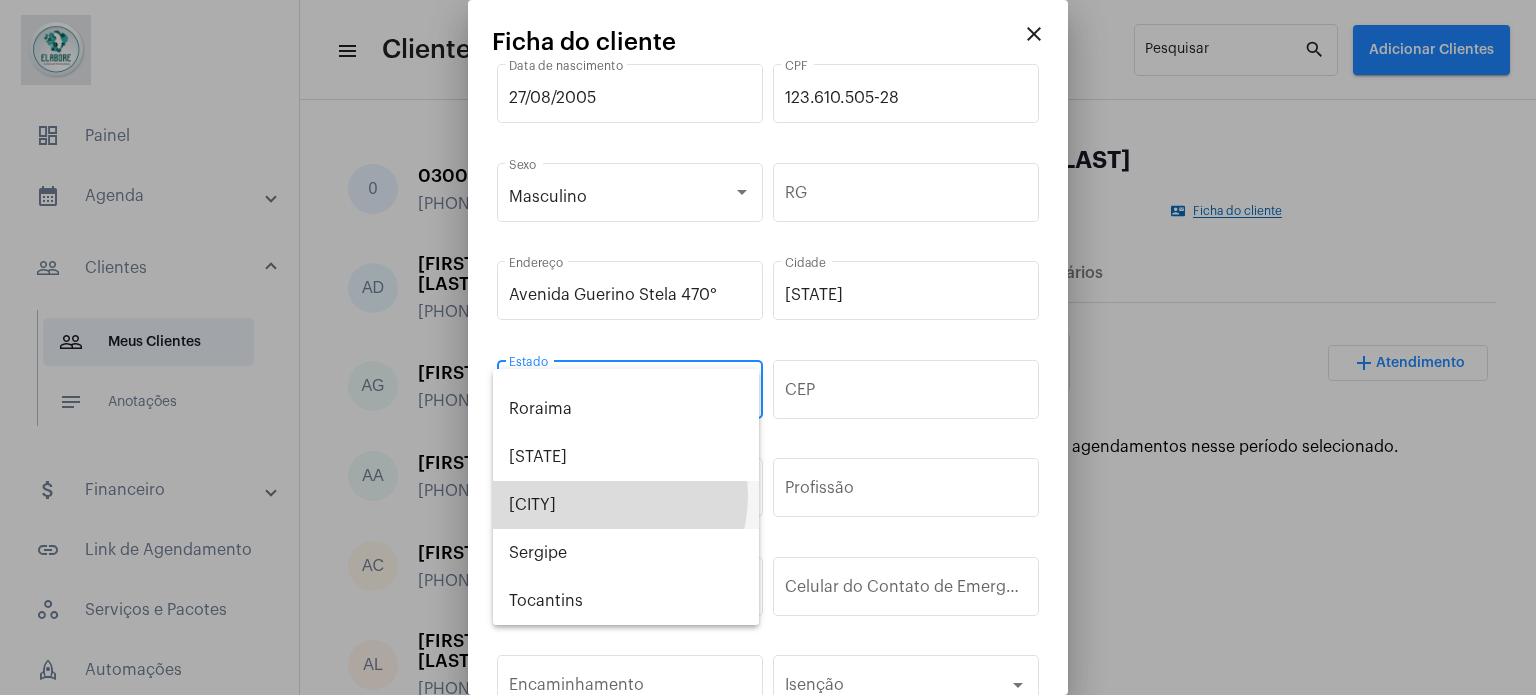 click on "[CITY]" at bounding box center [626, 505] 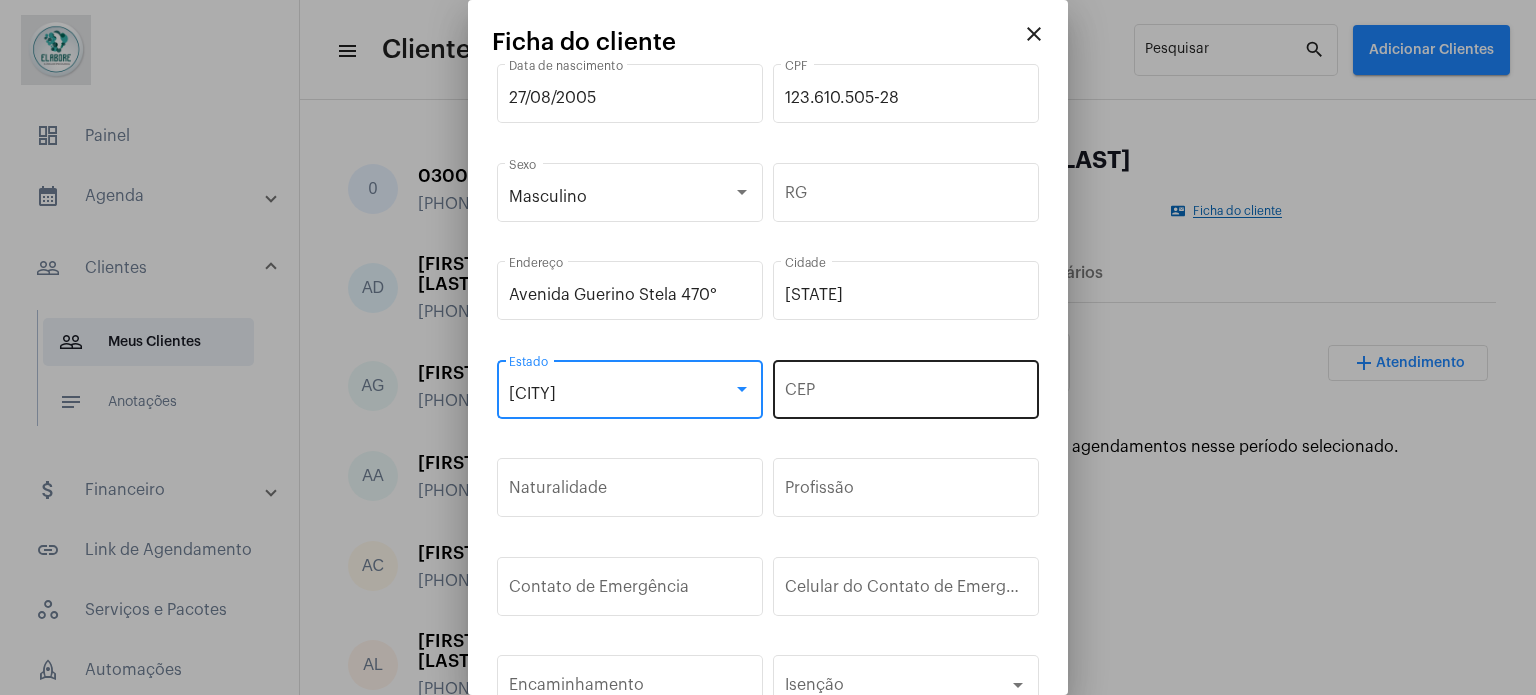 click on "CEP" at bounding box center [906, 394] 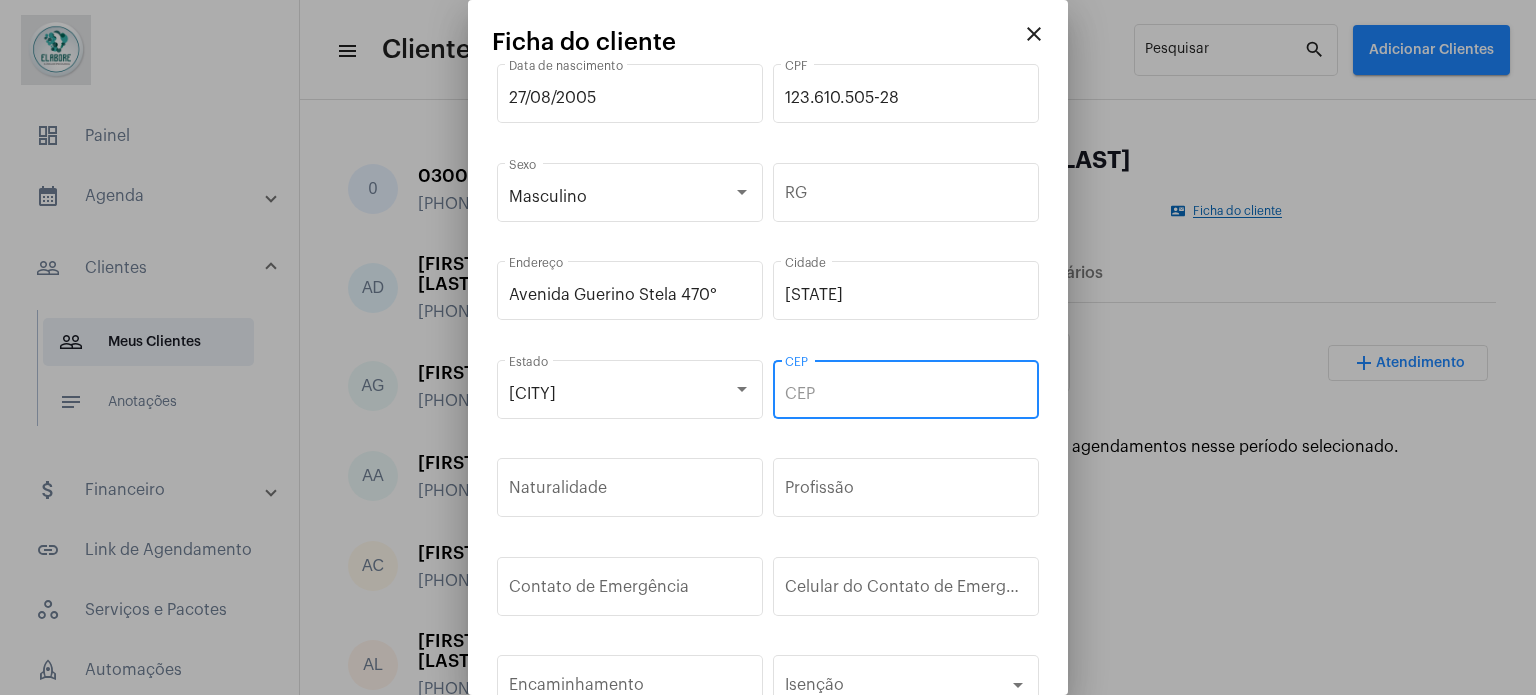 click on "CEP" at bounding box center [906, 394] 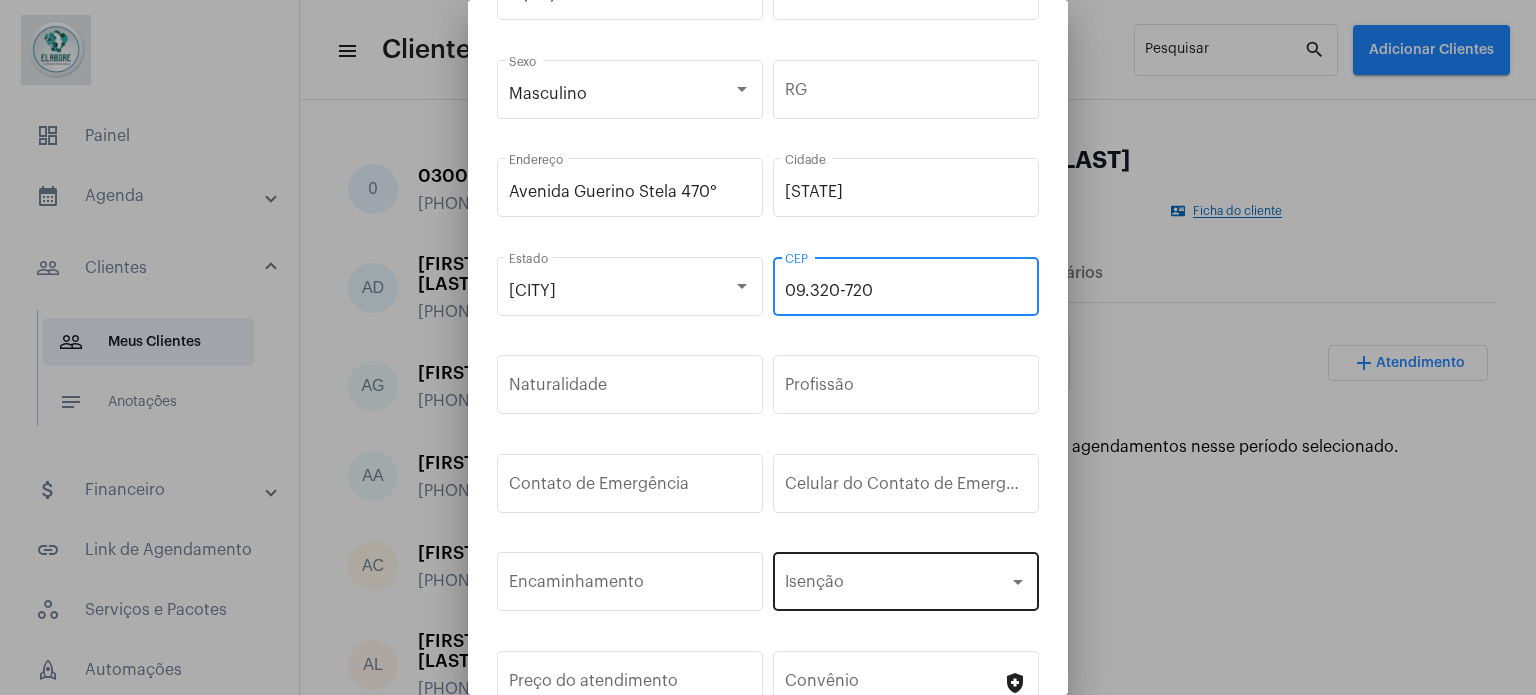 scroll, scrollTop: 200, scrollLeft: 0, axis: vertical 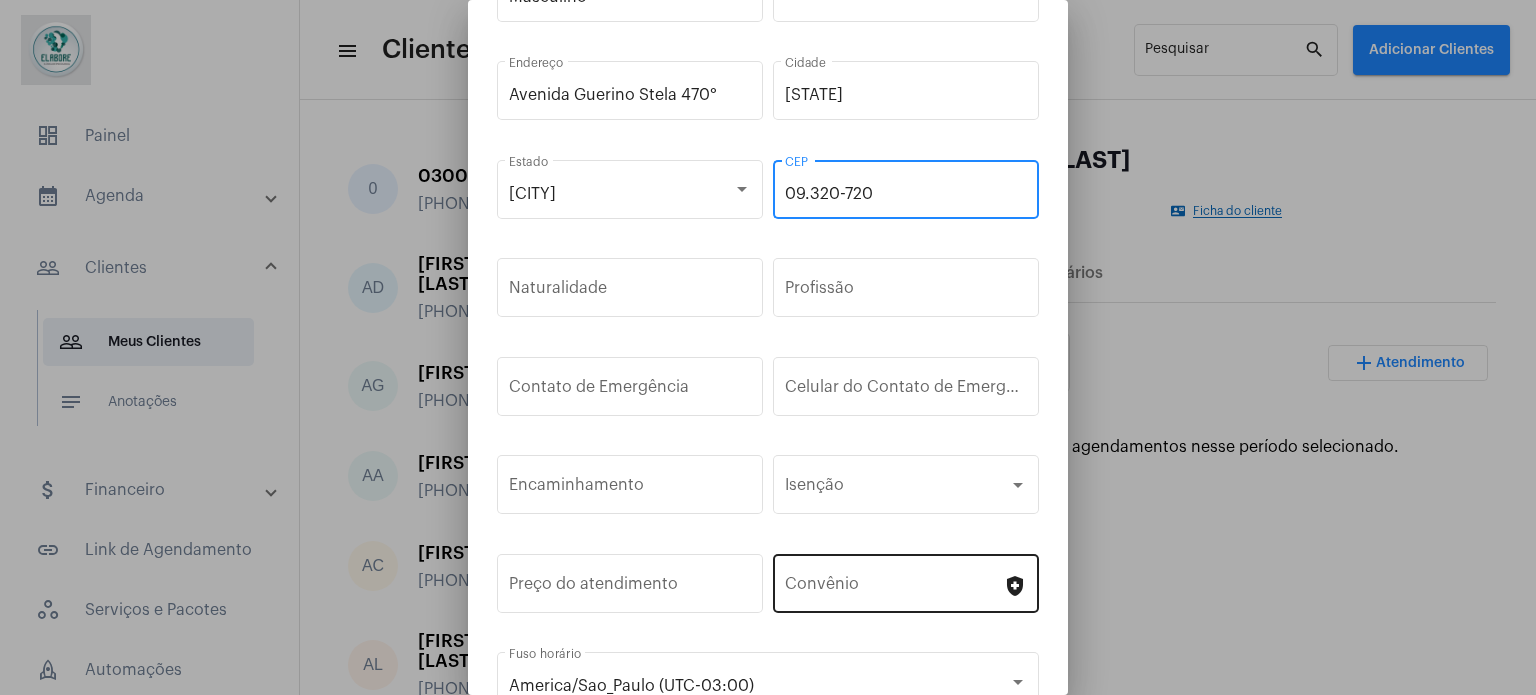 type on "09.320-720" 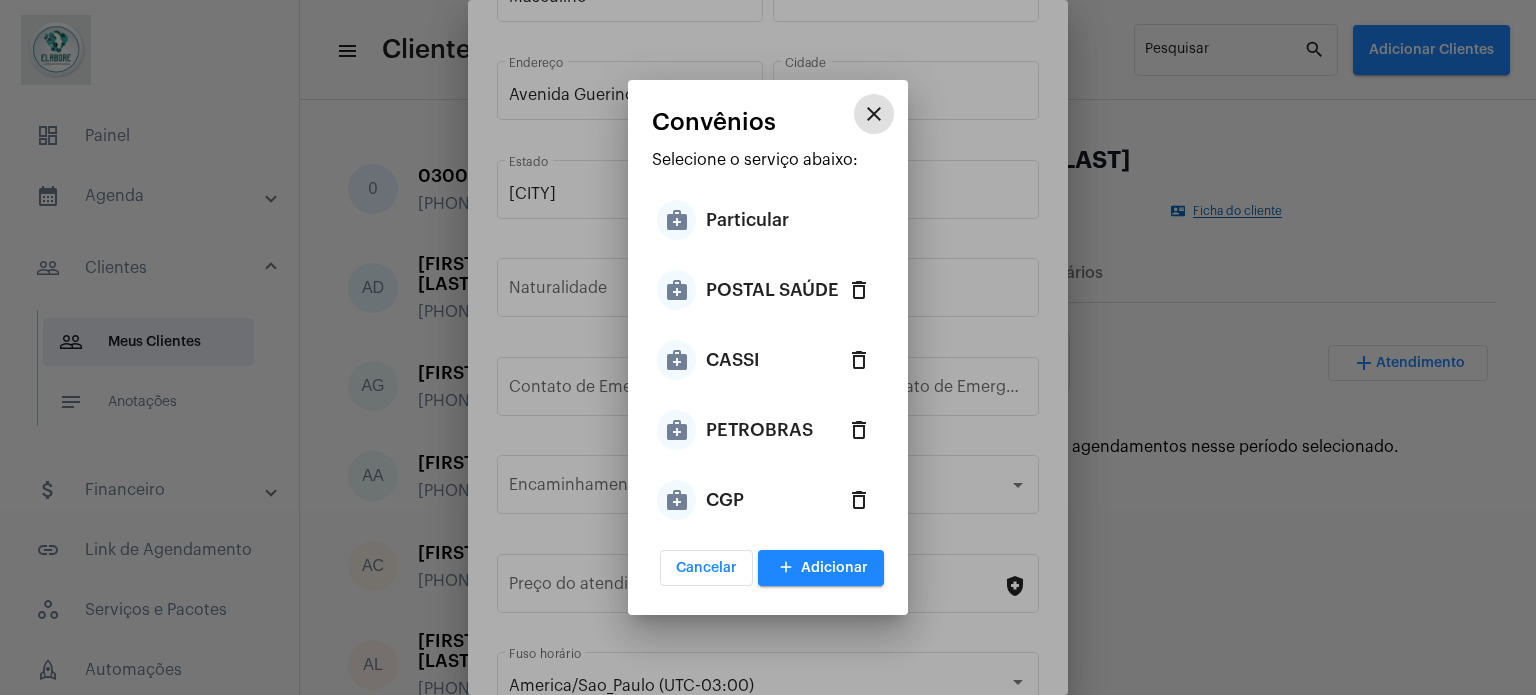 click on "CGP" at bounding box center (725, 500) 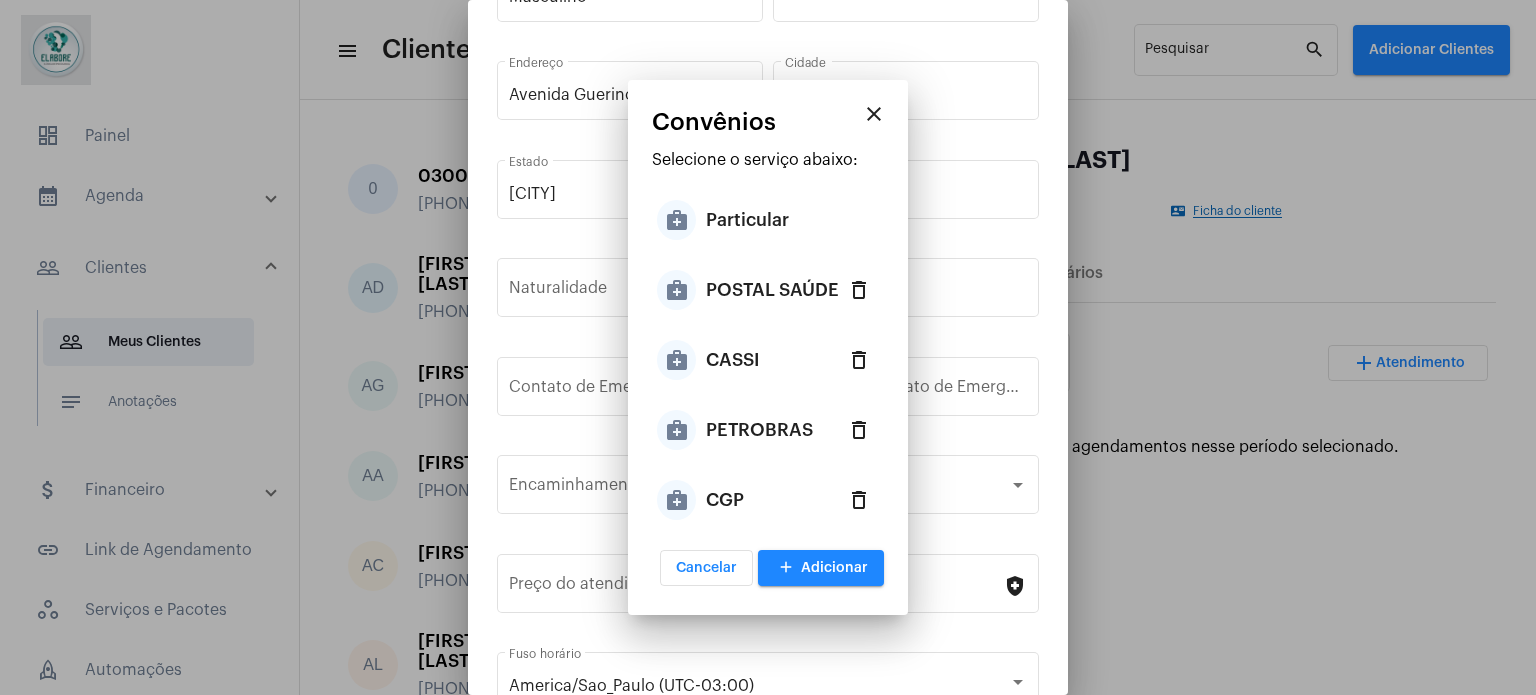 type on "CGP" 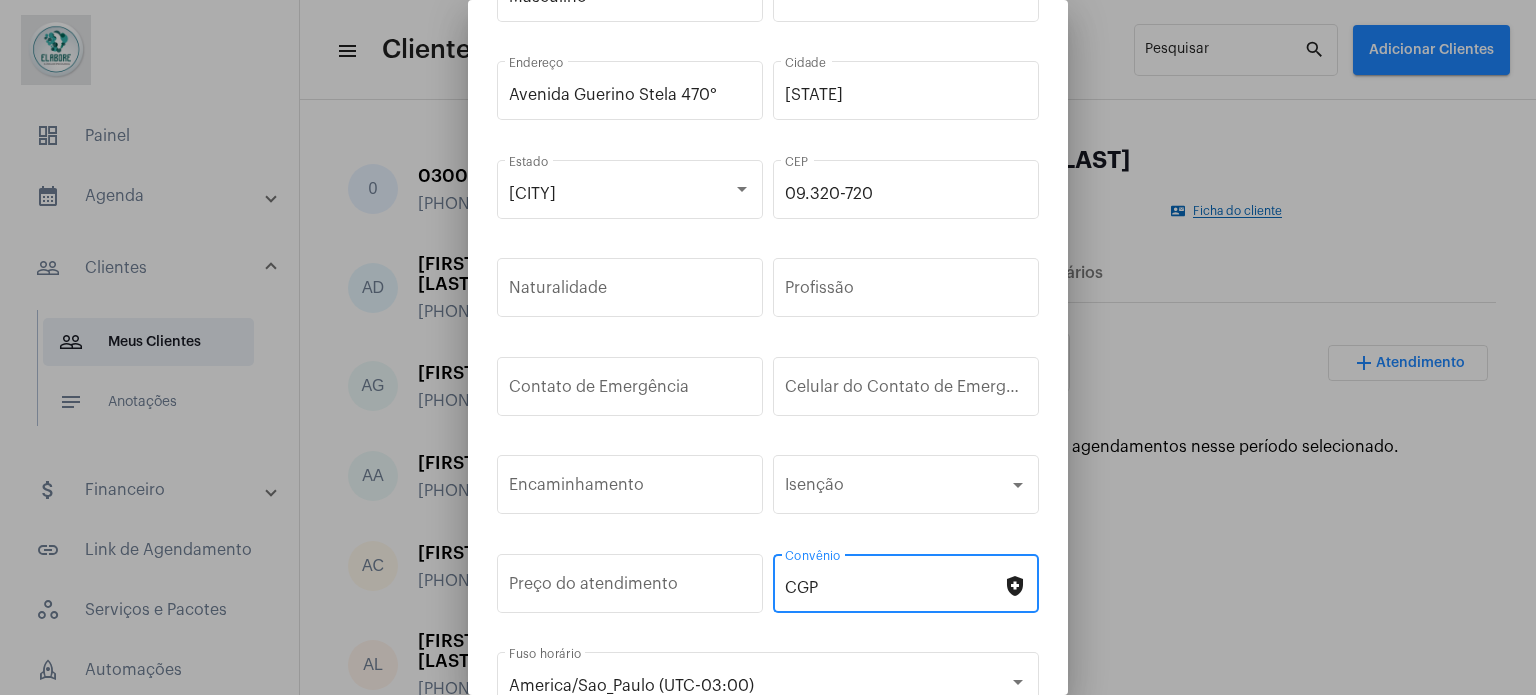 scroll, scrollTop: 300, scrollLeft: 0, axis: vertical 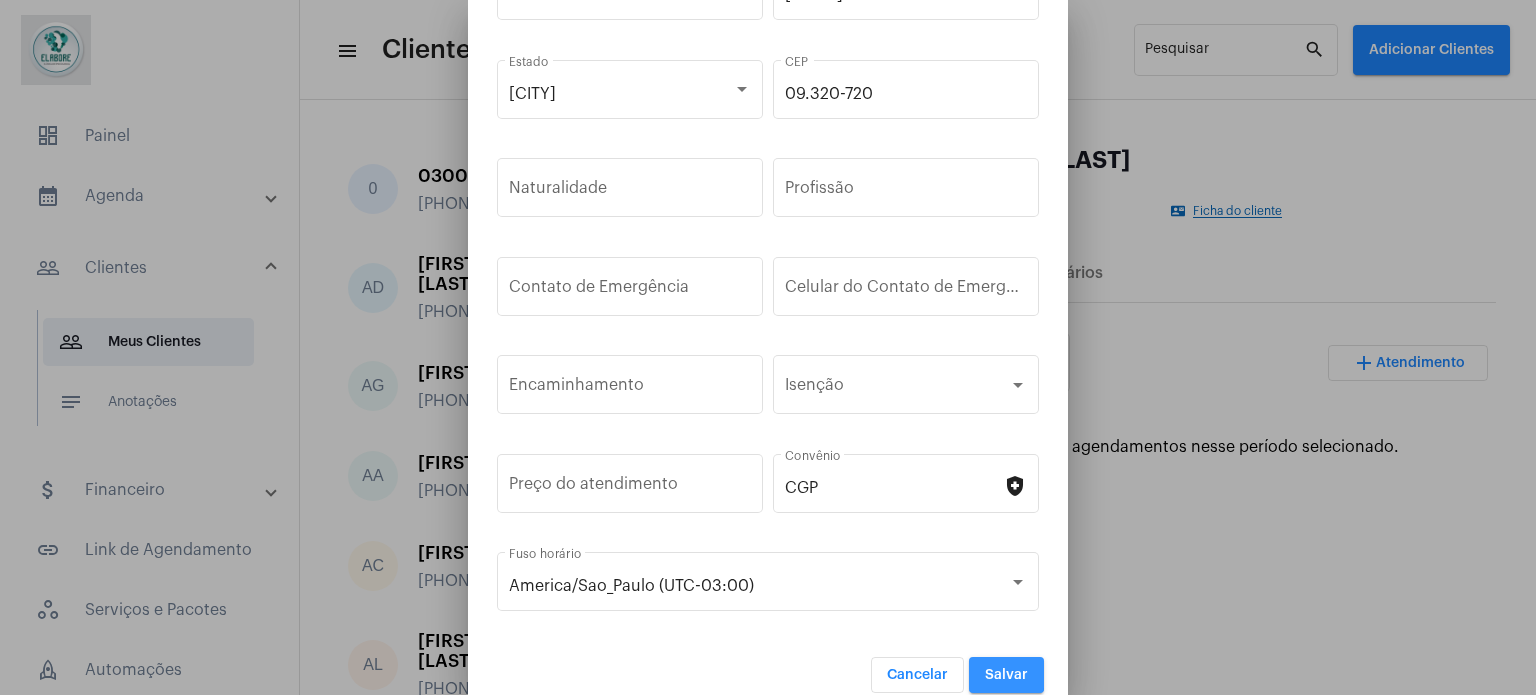click on "Salvar" at bounding box center (1006, 675) 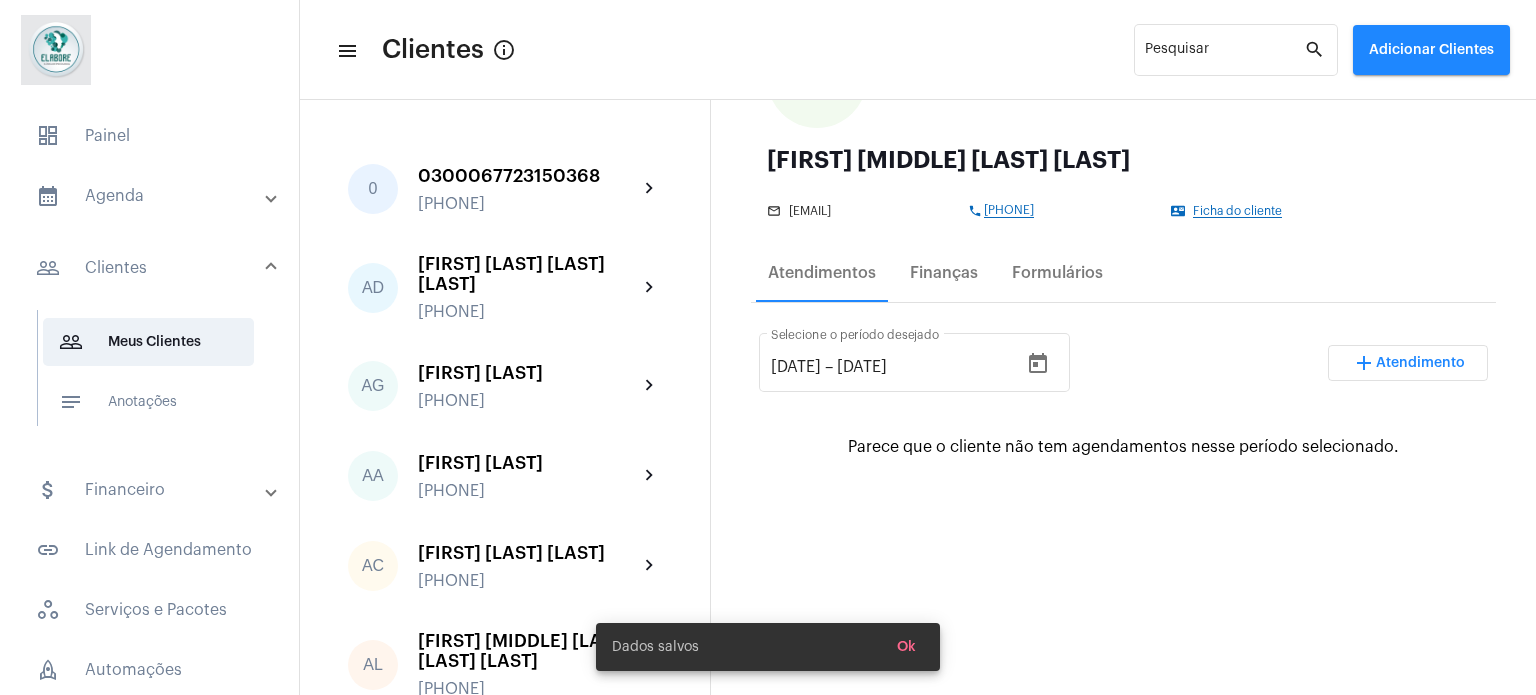 click on "Ok" at bounding box center [906, 647] 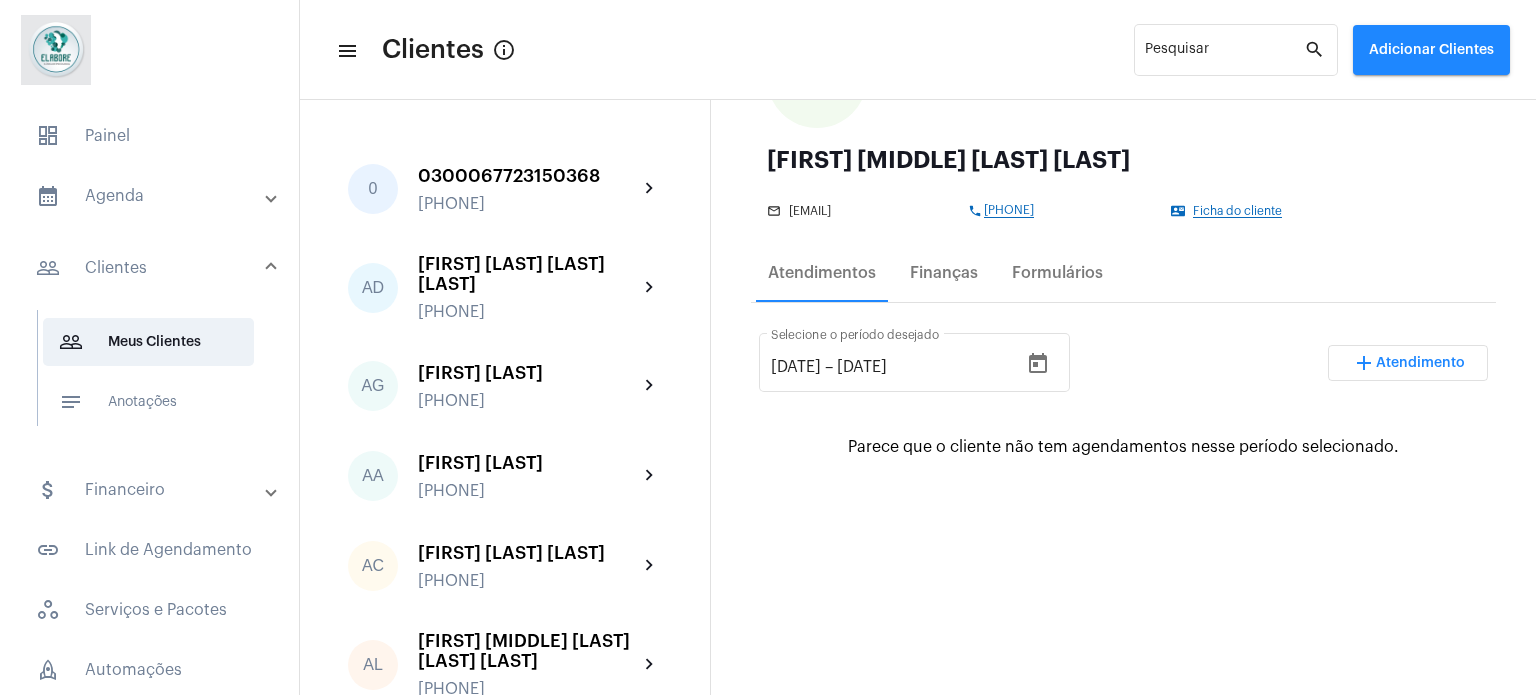 click on "Atendimento" at bounding box center (1420, 363) 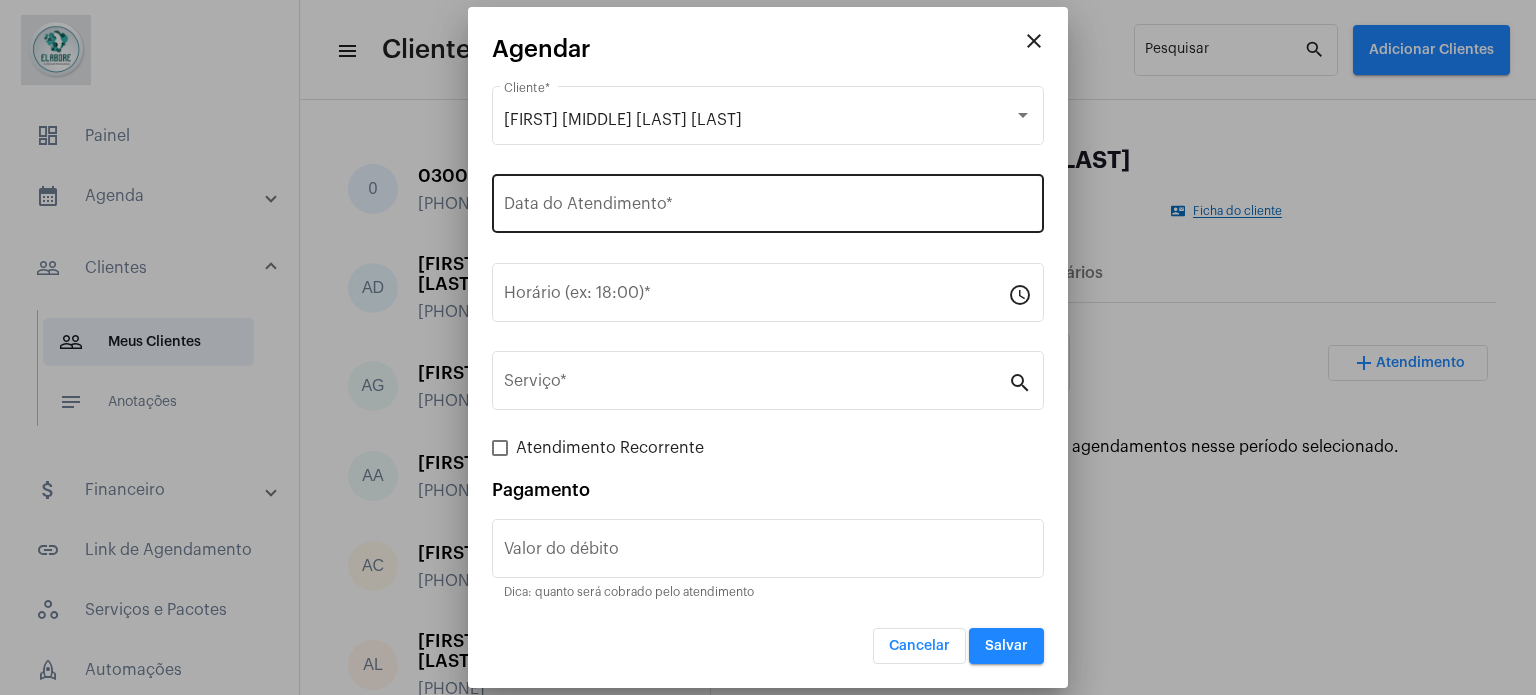 click on "Data do Atendimento  *" at bounding box center (768, 201) 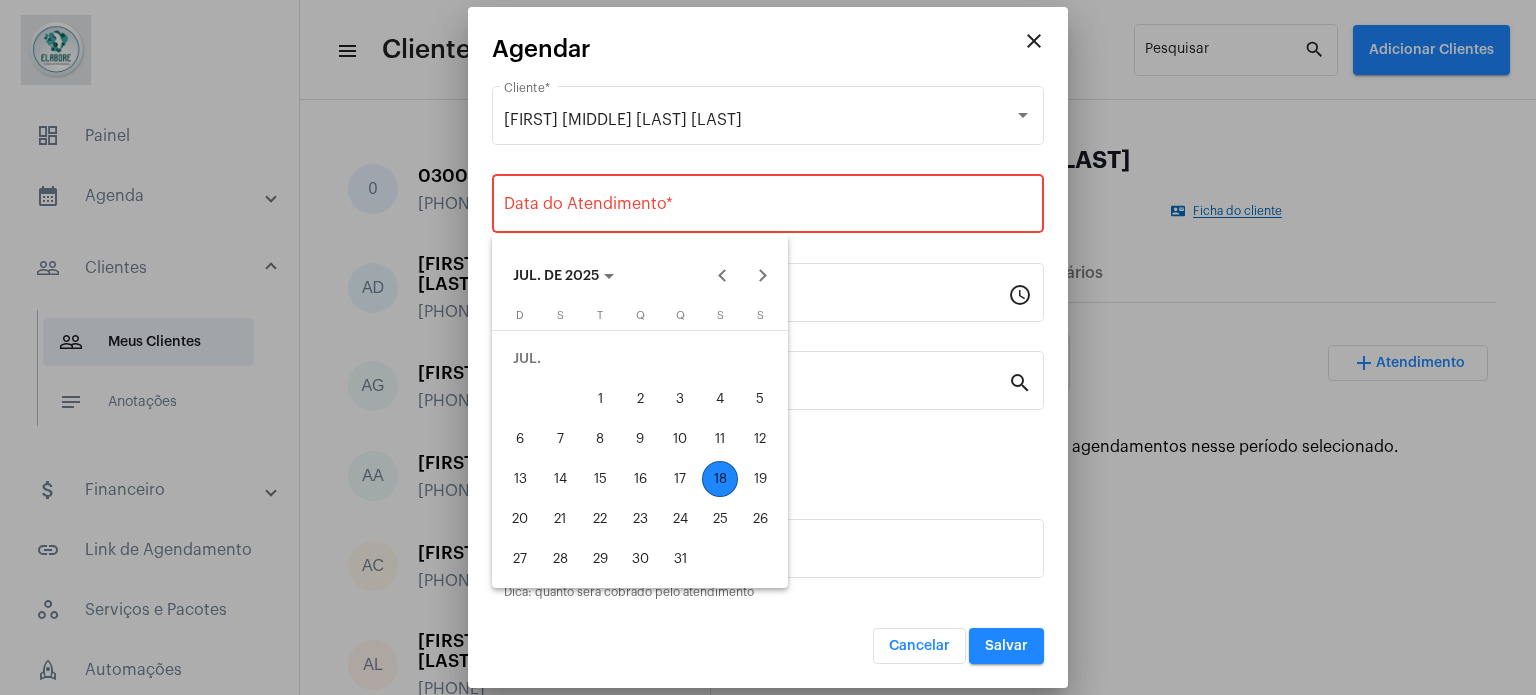 click at bounding box center [768, 347] 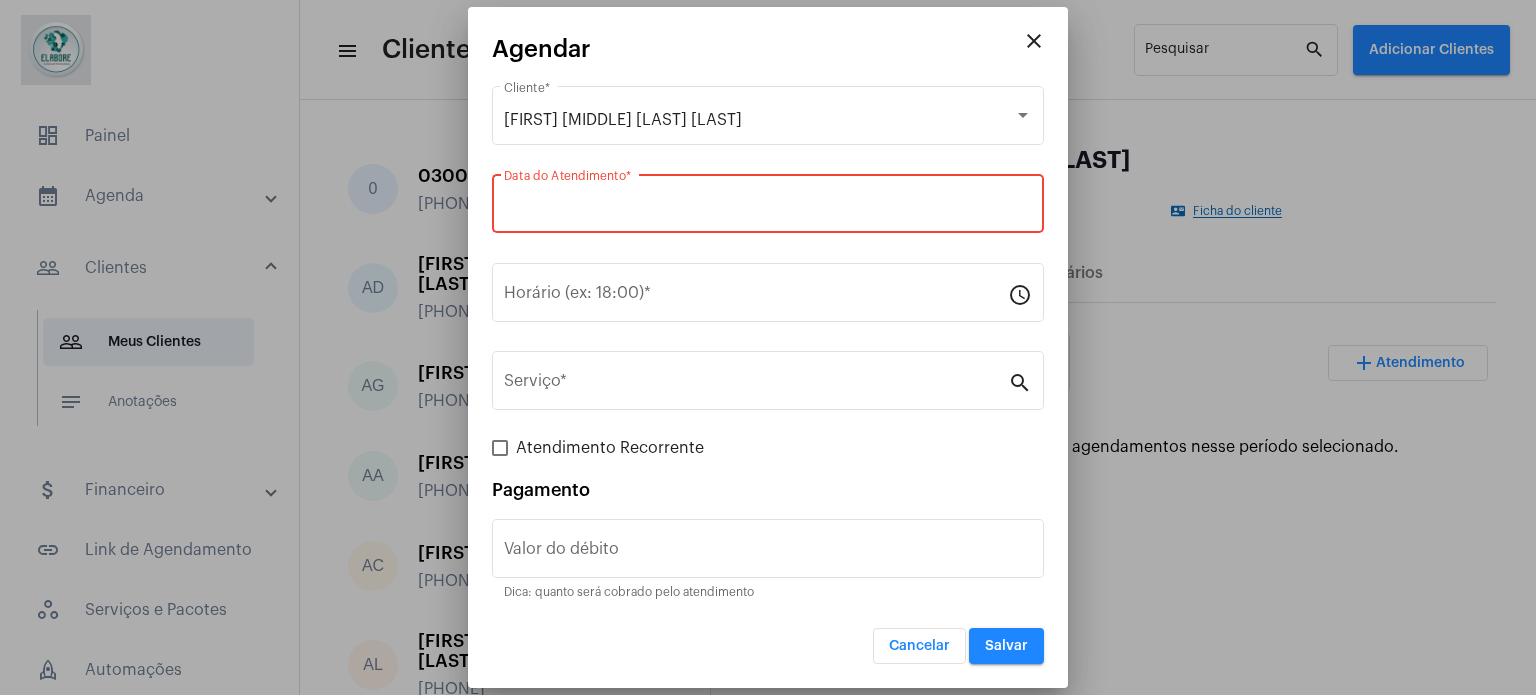 click on "Data do Atendimento  *" at bounding box center [768, 208] 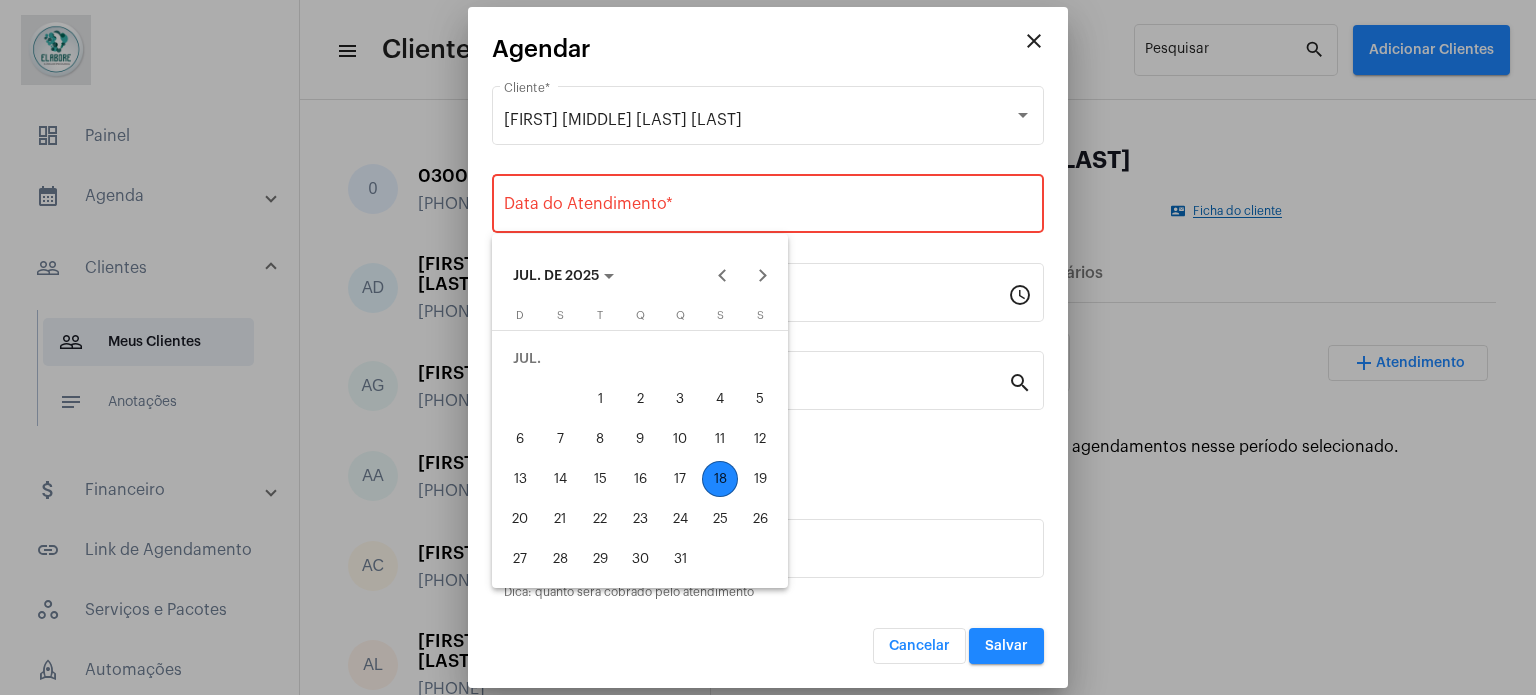 click on "18" at bounding box center [720, 479] 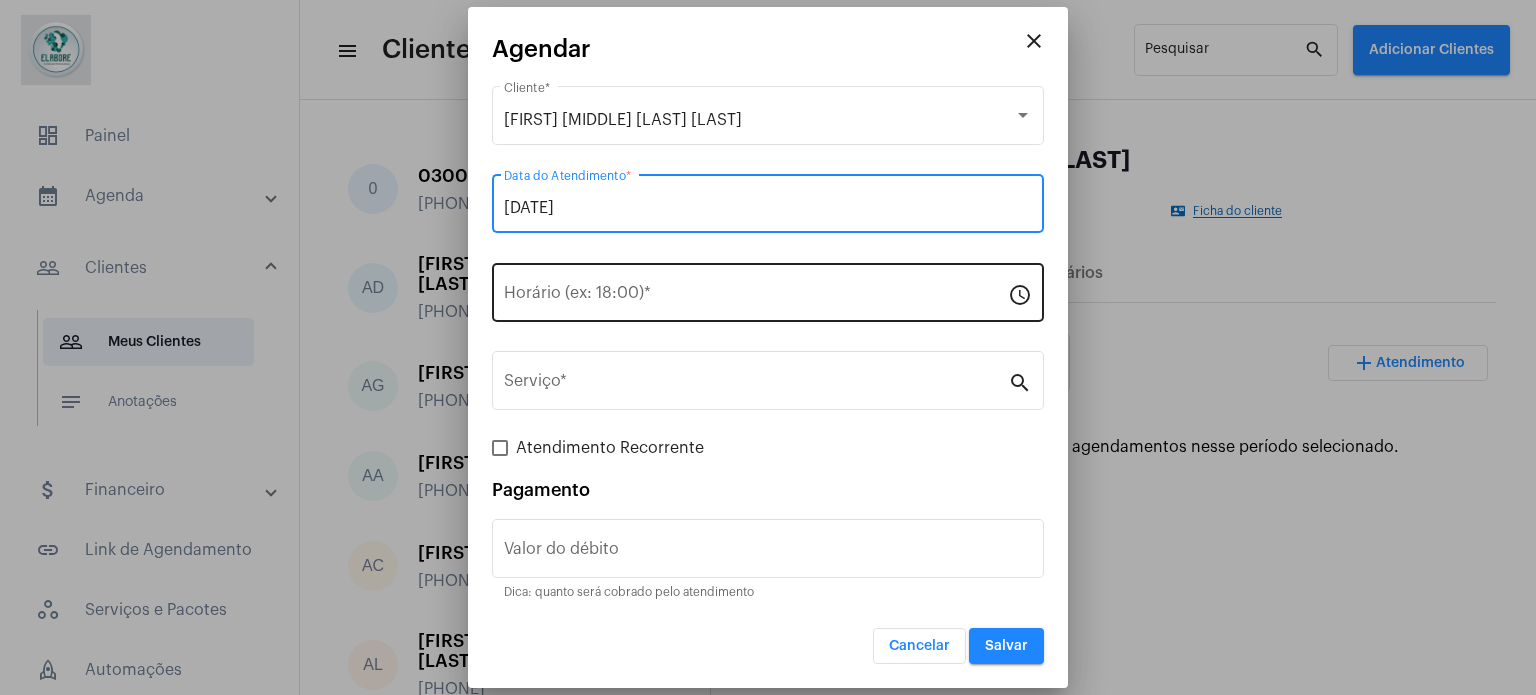 click on "Horário (ex: 18:00)  *" at bounding box center (756, 297) 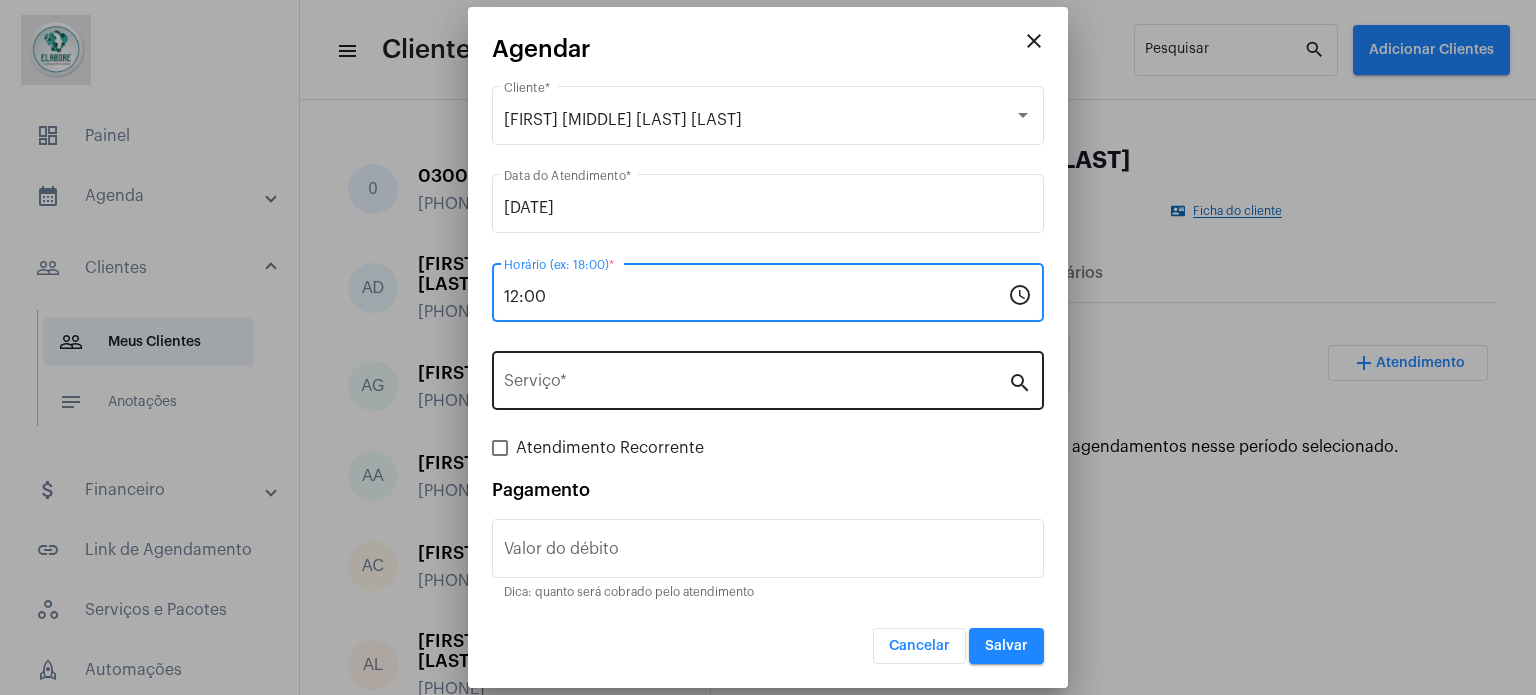 type on "12:00" 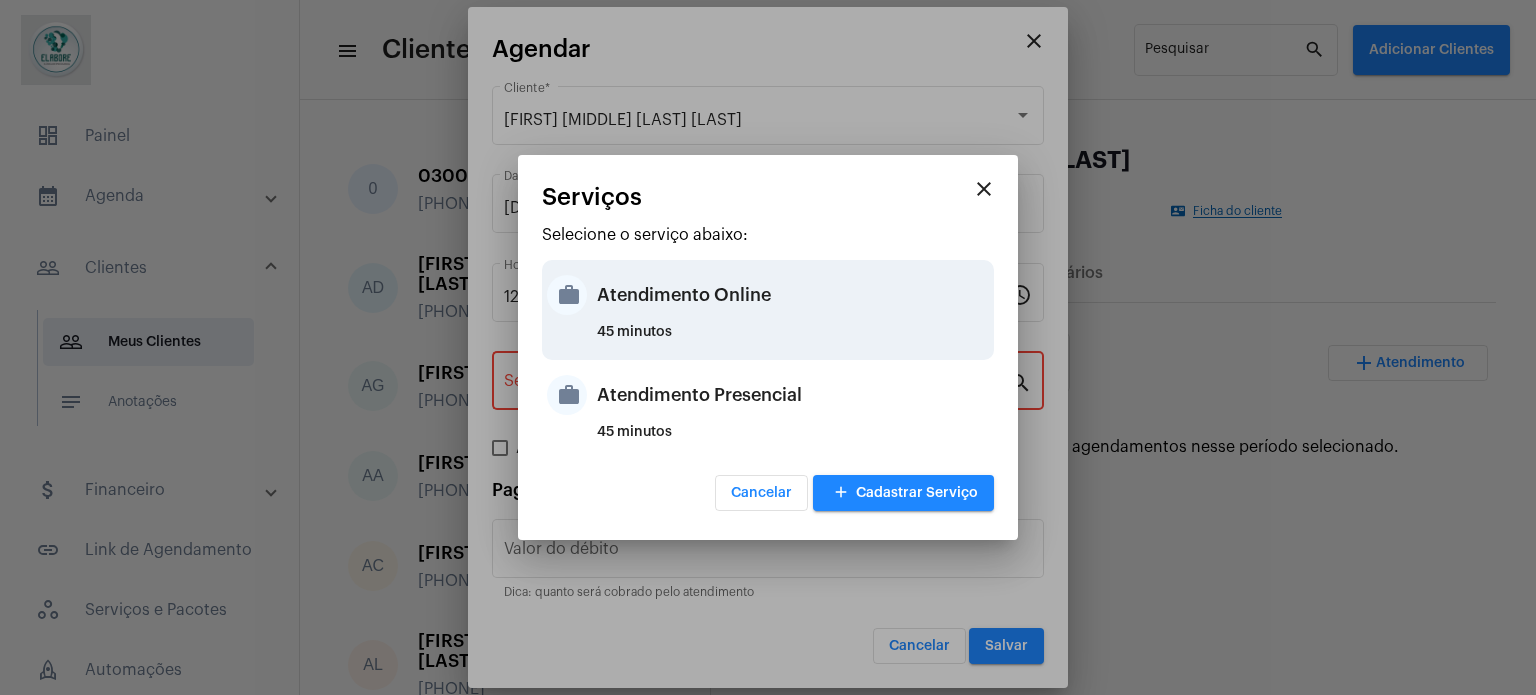 click on "Atendimento Online" at bounding box center [793, 295] 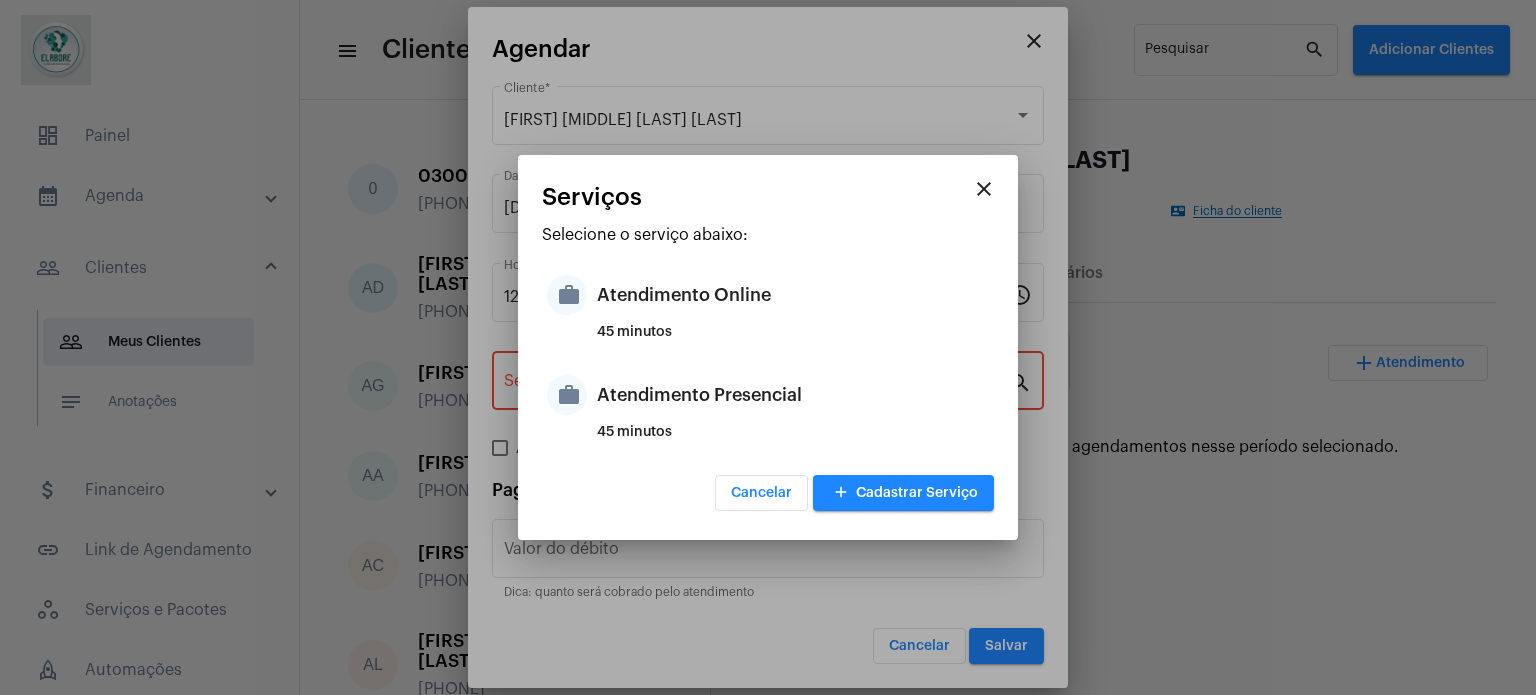 type on "Atendimento Online" 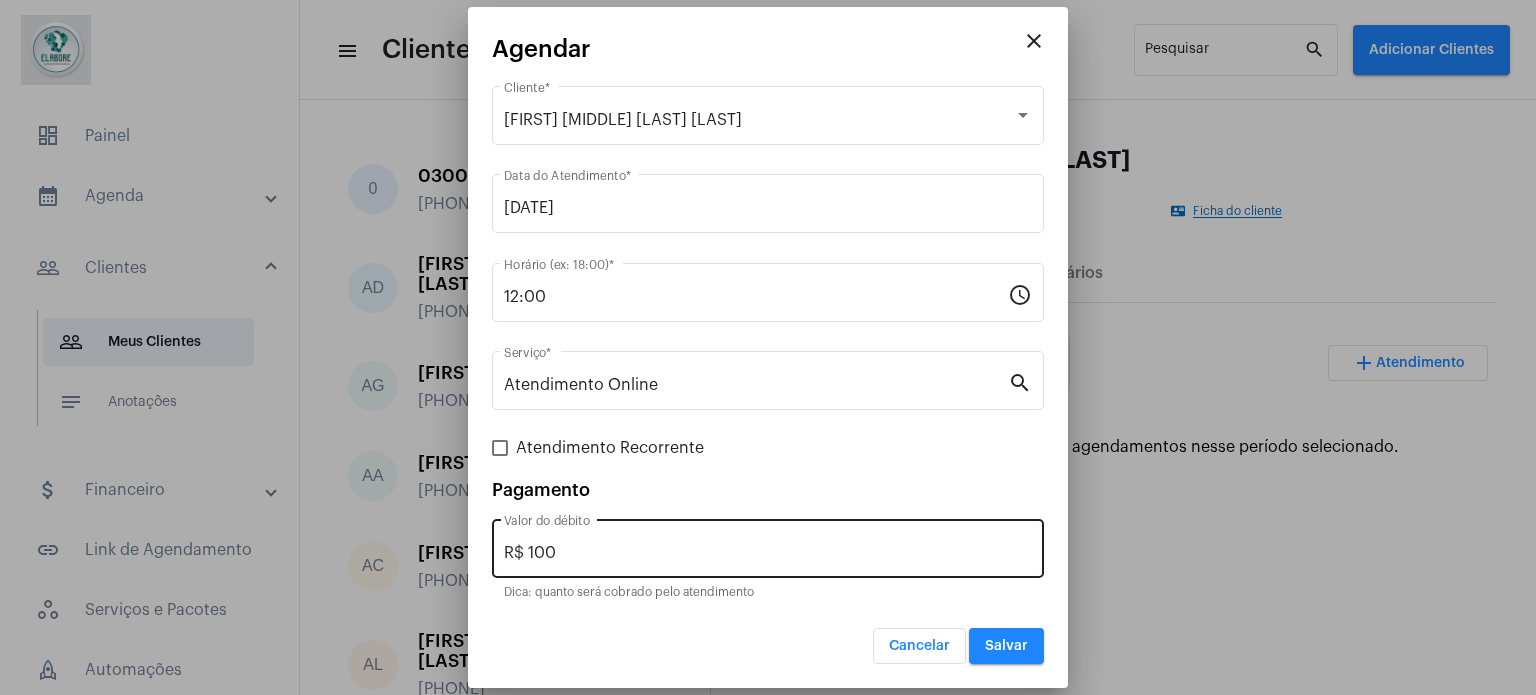 drag, startPoint x: 752, startPoint y: 541, endPoint x: 575, endPoint y: 548, distance: 177.13837 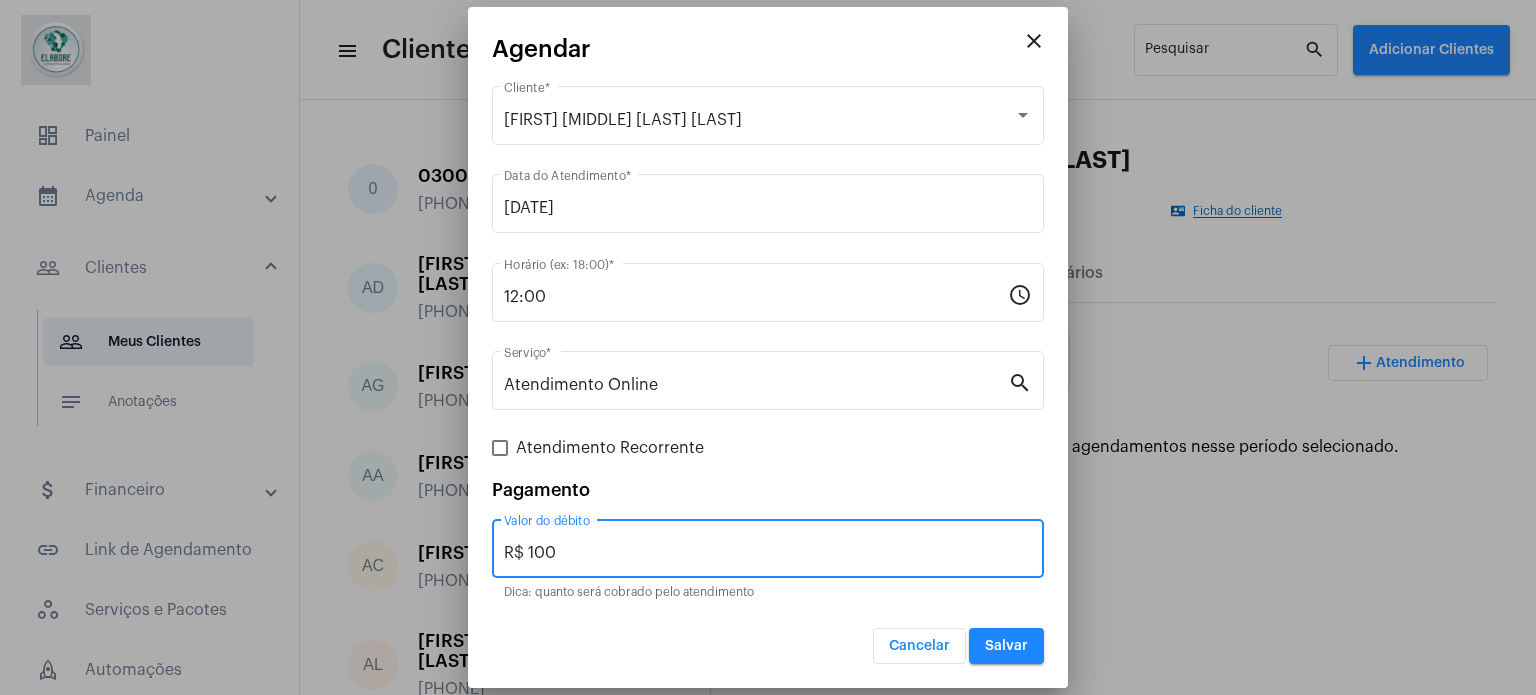 drag, startPoint x: 588, startPoint y: 548, endPoint x: 493, endPoint y: 551, distance: 95.047356 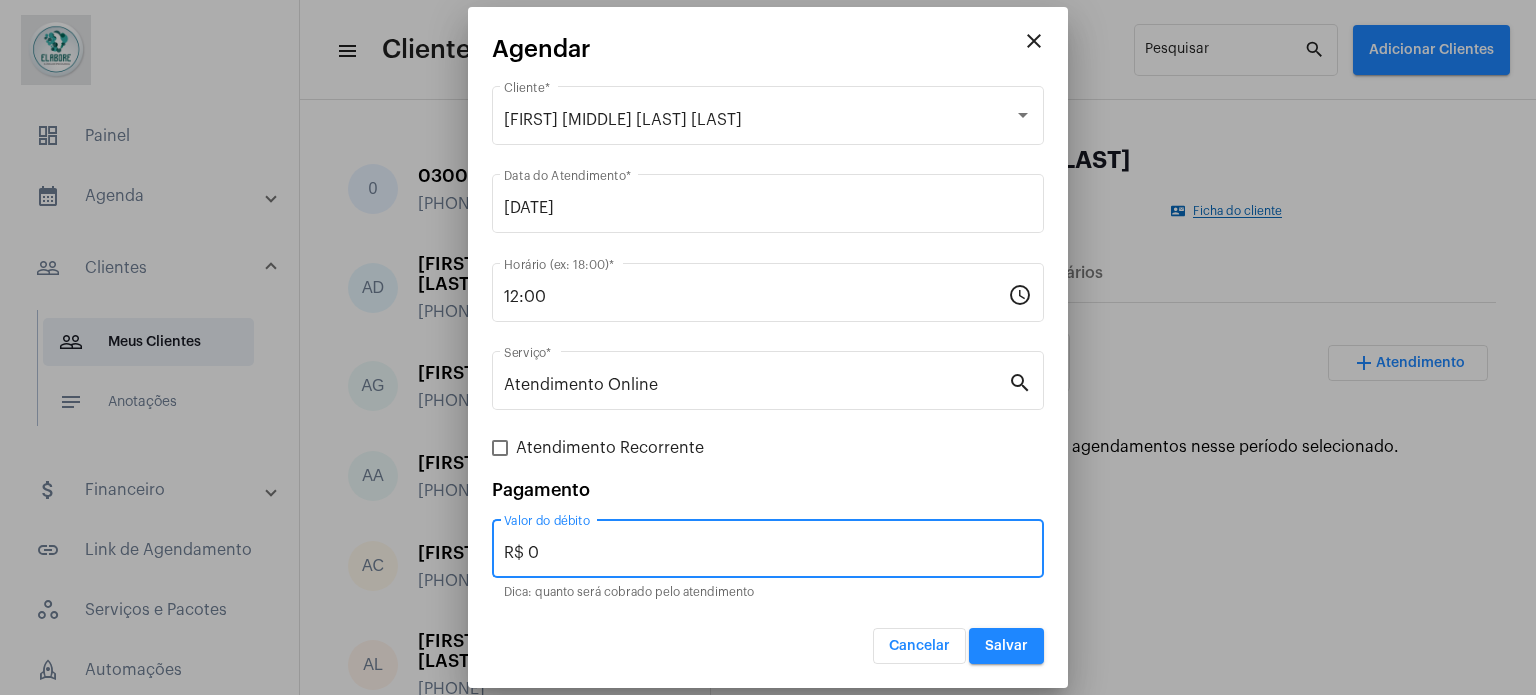 type on "R$ 0" 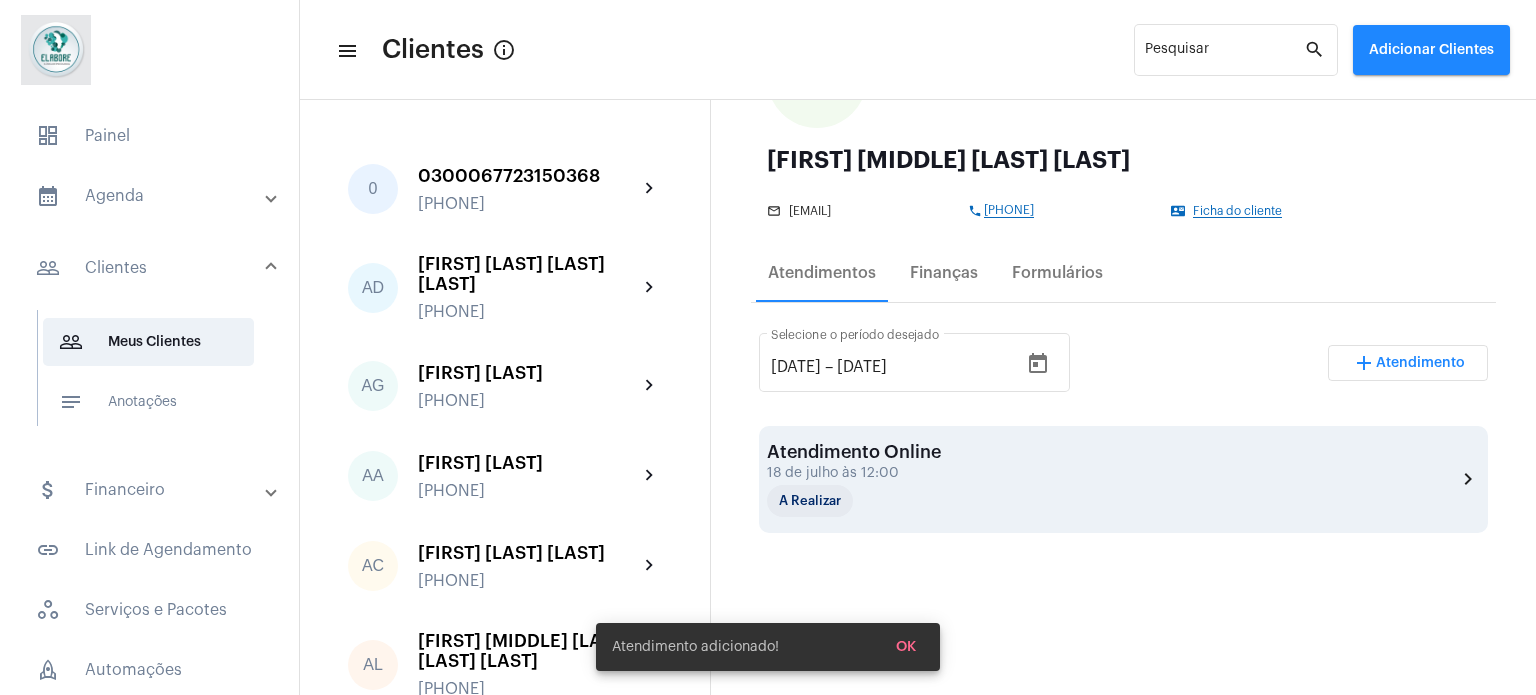 click on "A Realizar" at bounding box center [867, 501] 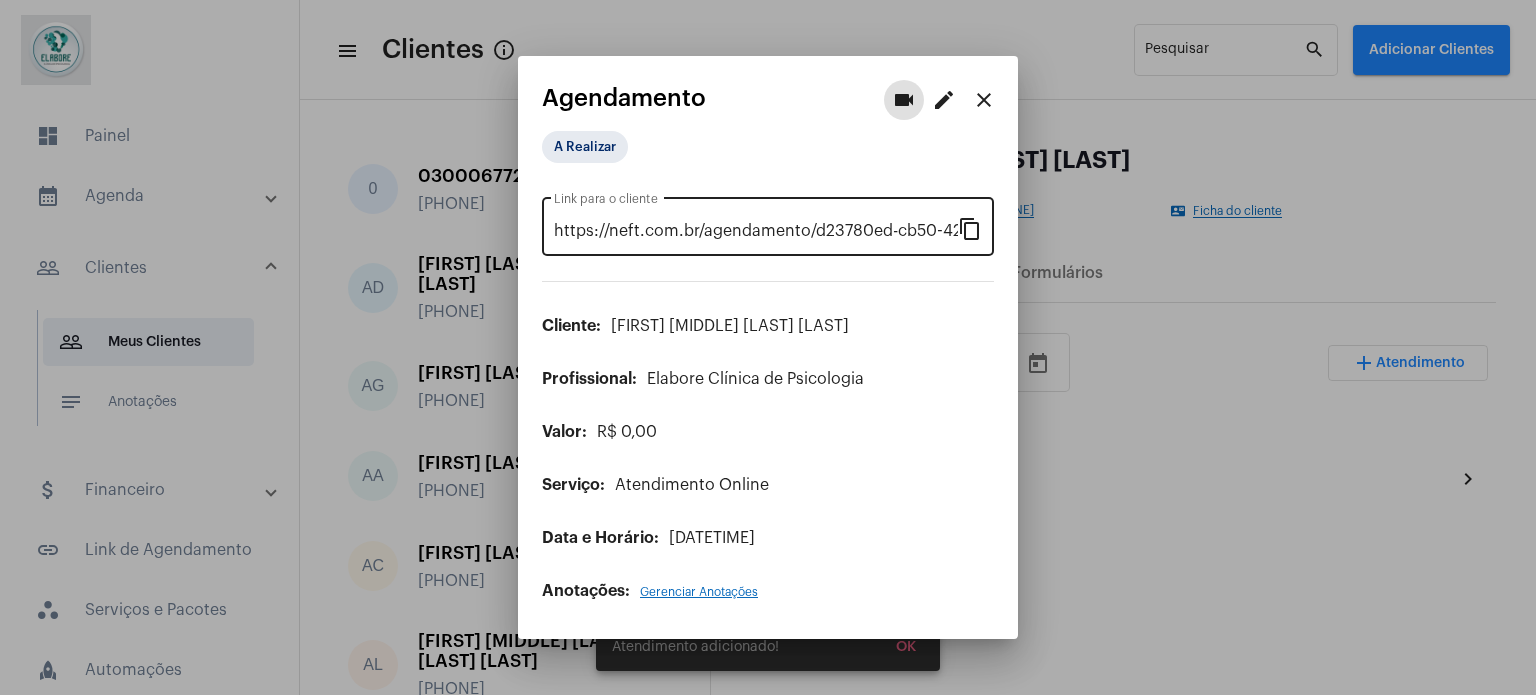 drag, startPoint x: 968, startPoint y: 233, endPoint x: 949, endPoint y: 219, distance: 23.600847 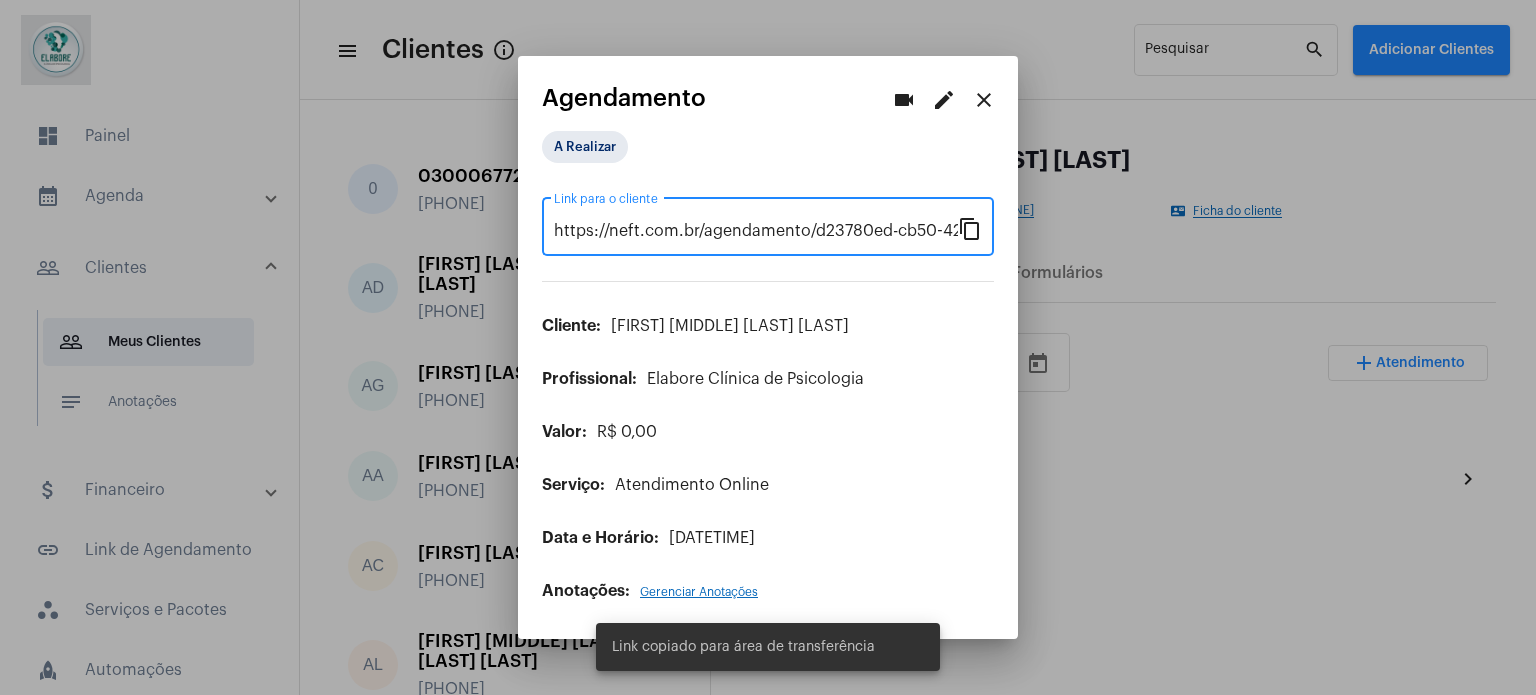 scroll, scrollTop: 0, scrollLeft: 166, axis: horizontal 